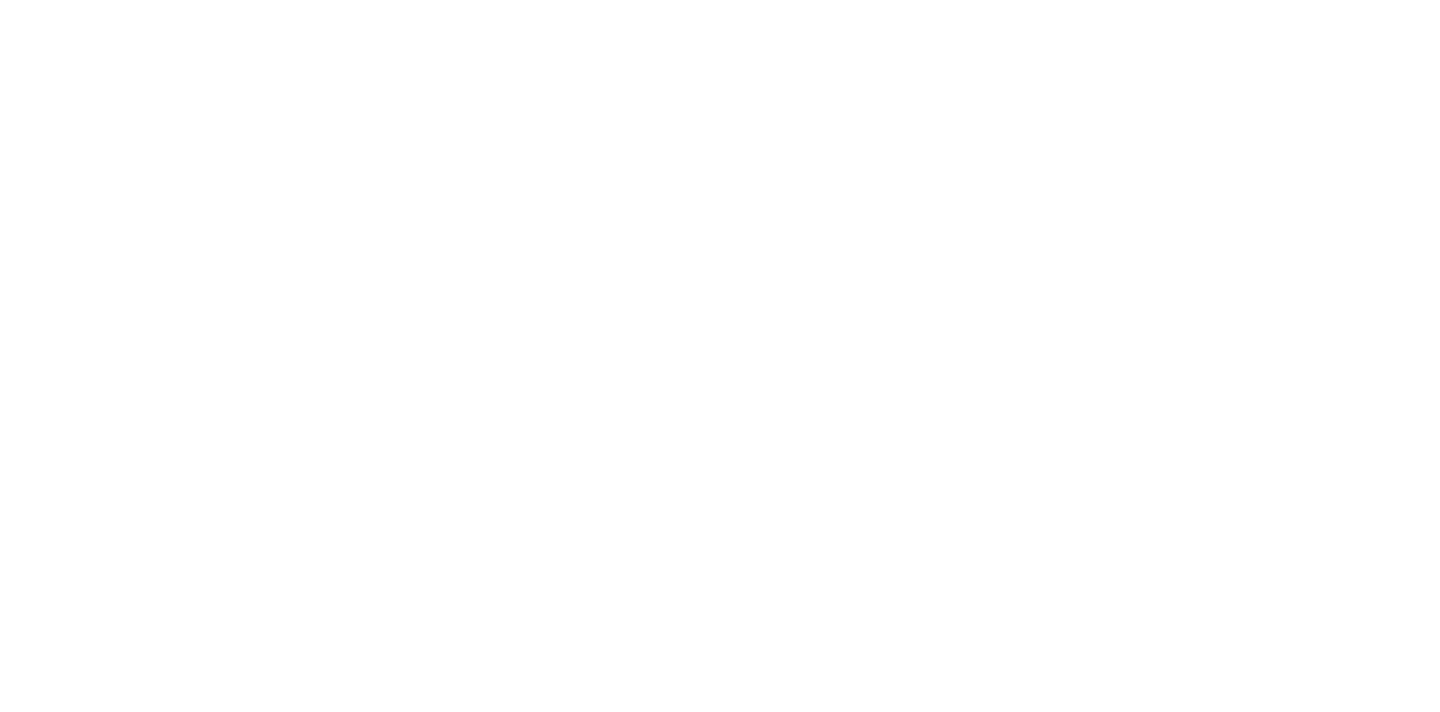 scroll, scrollTop: 0, scrollLeft: 0, axis: both 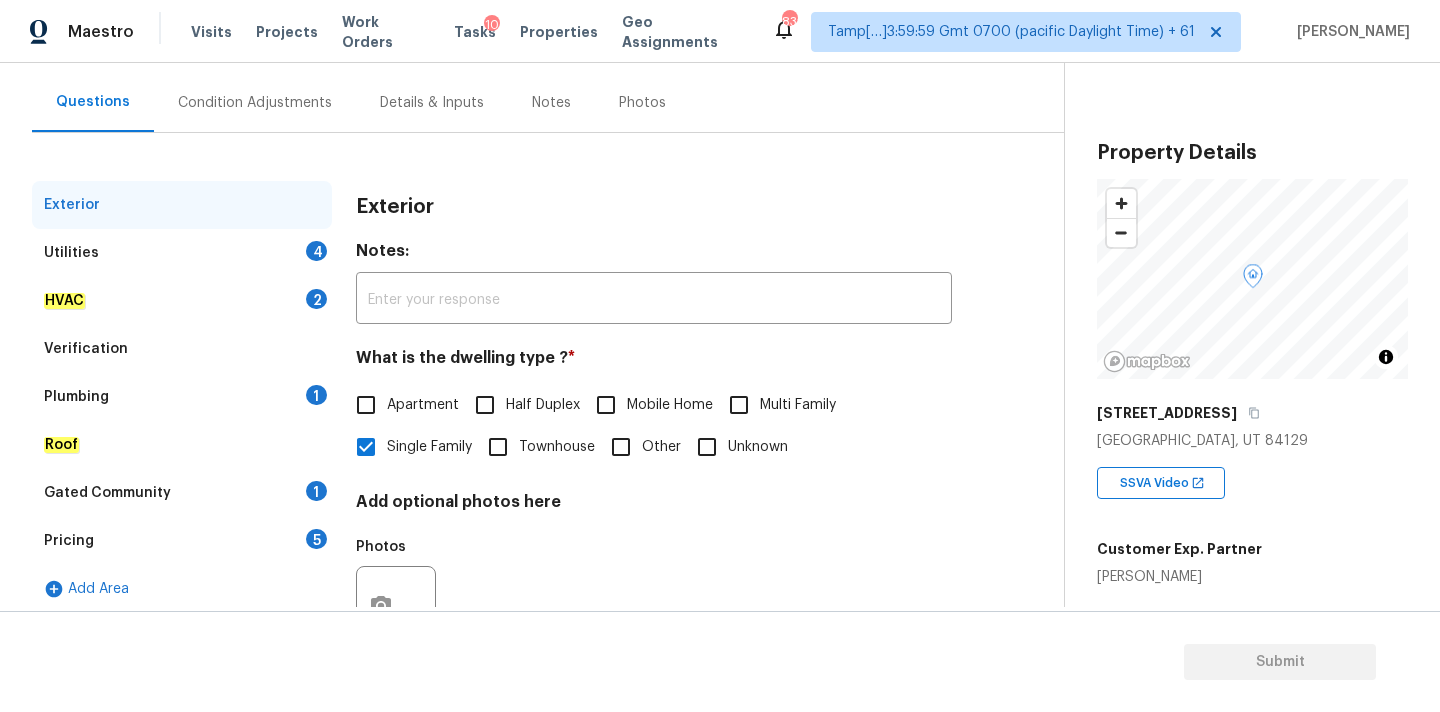 click on "4" at bounding box center [316, 251] 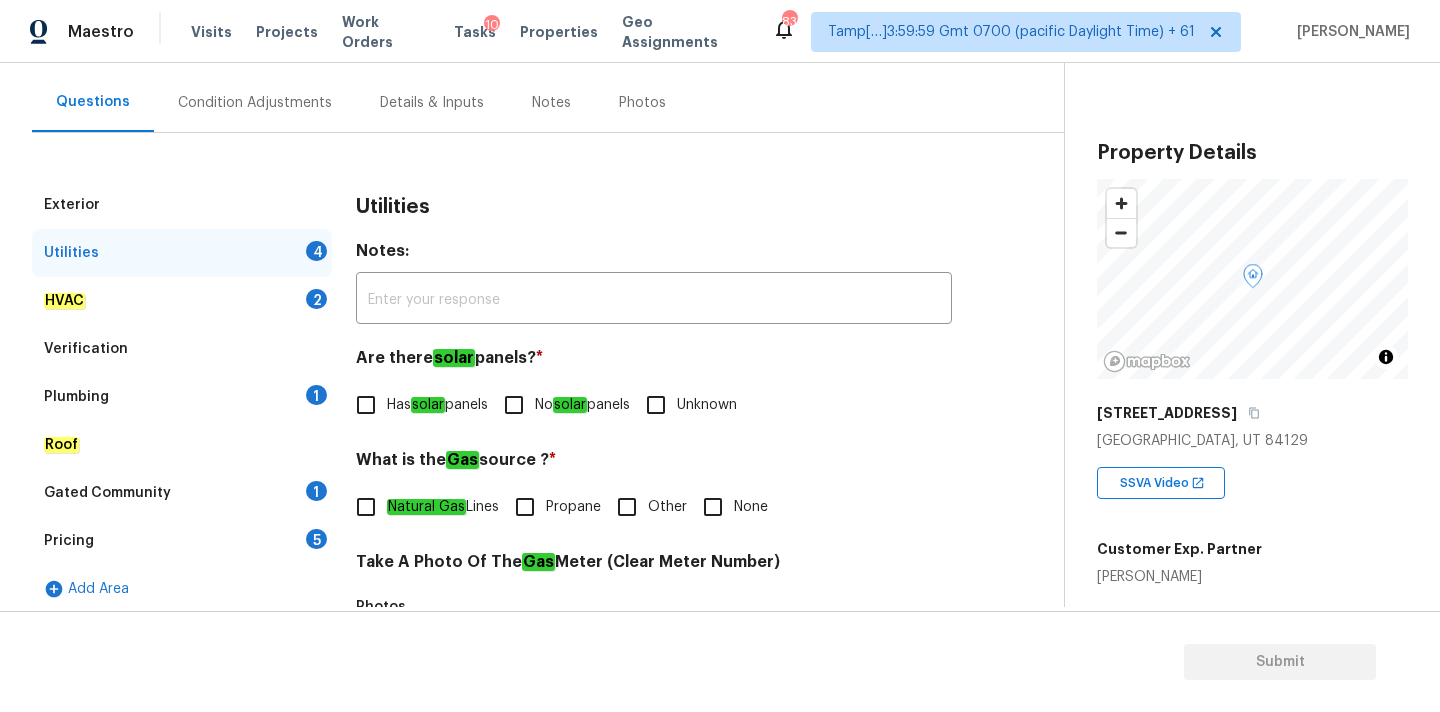click on "solar" at bounding box center (570, 405) 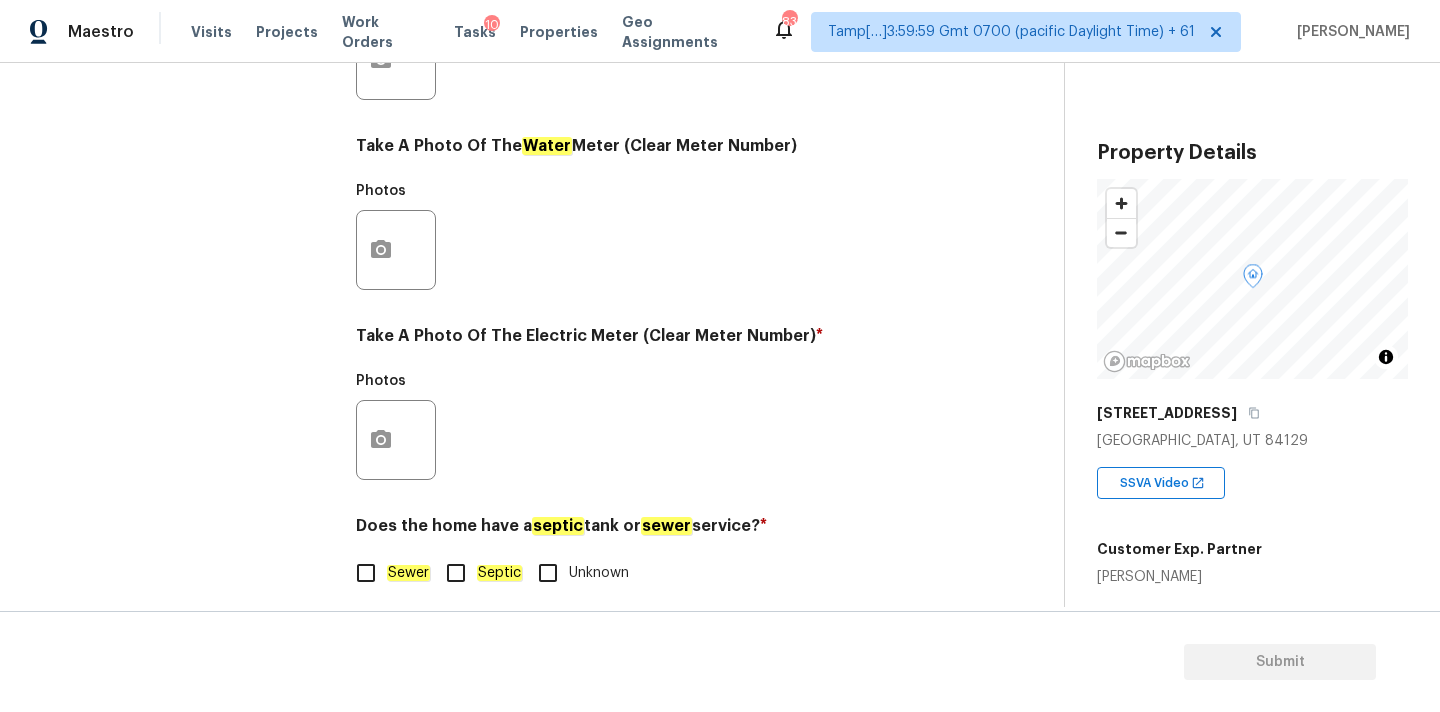 scroll, scrollTop: 793, scrollLeft: 0, axis: vertical 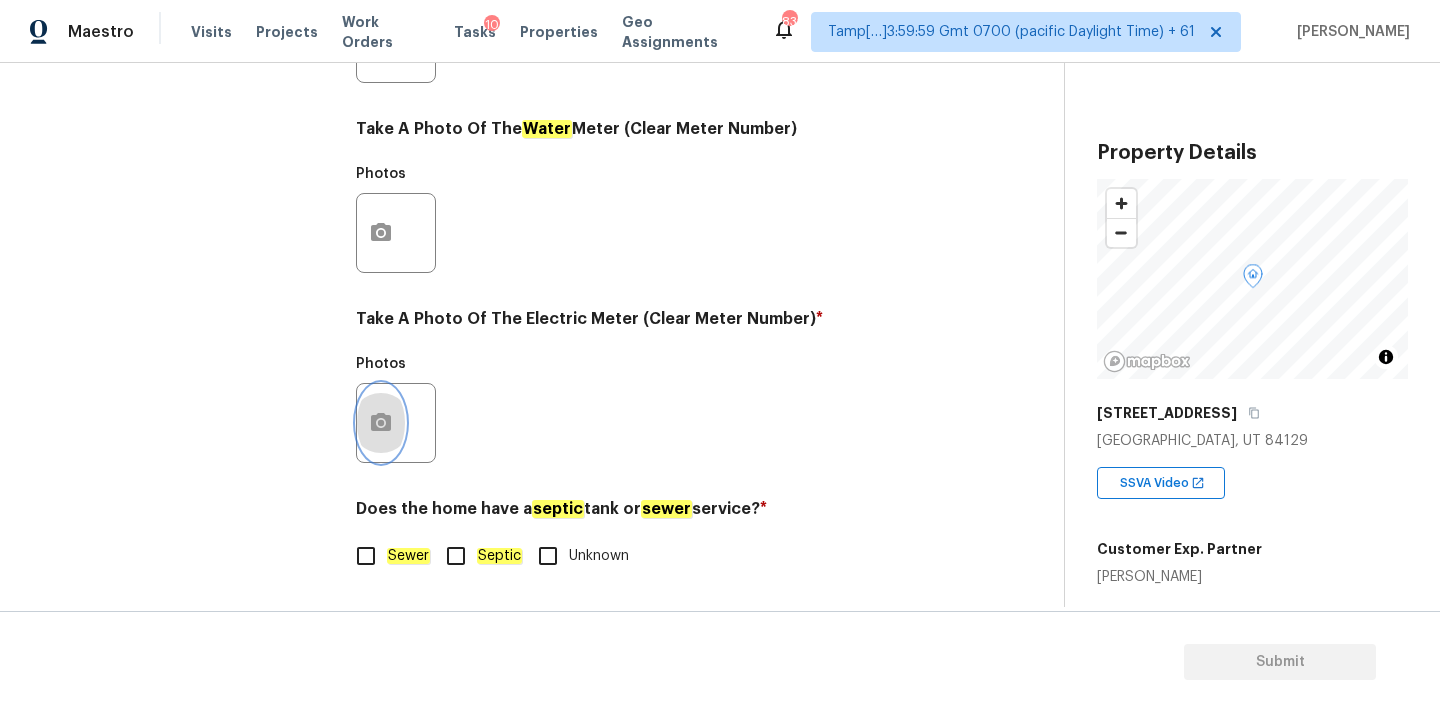 click at bounding box center [381, 423] 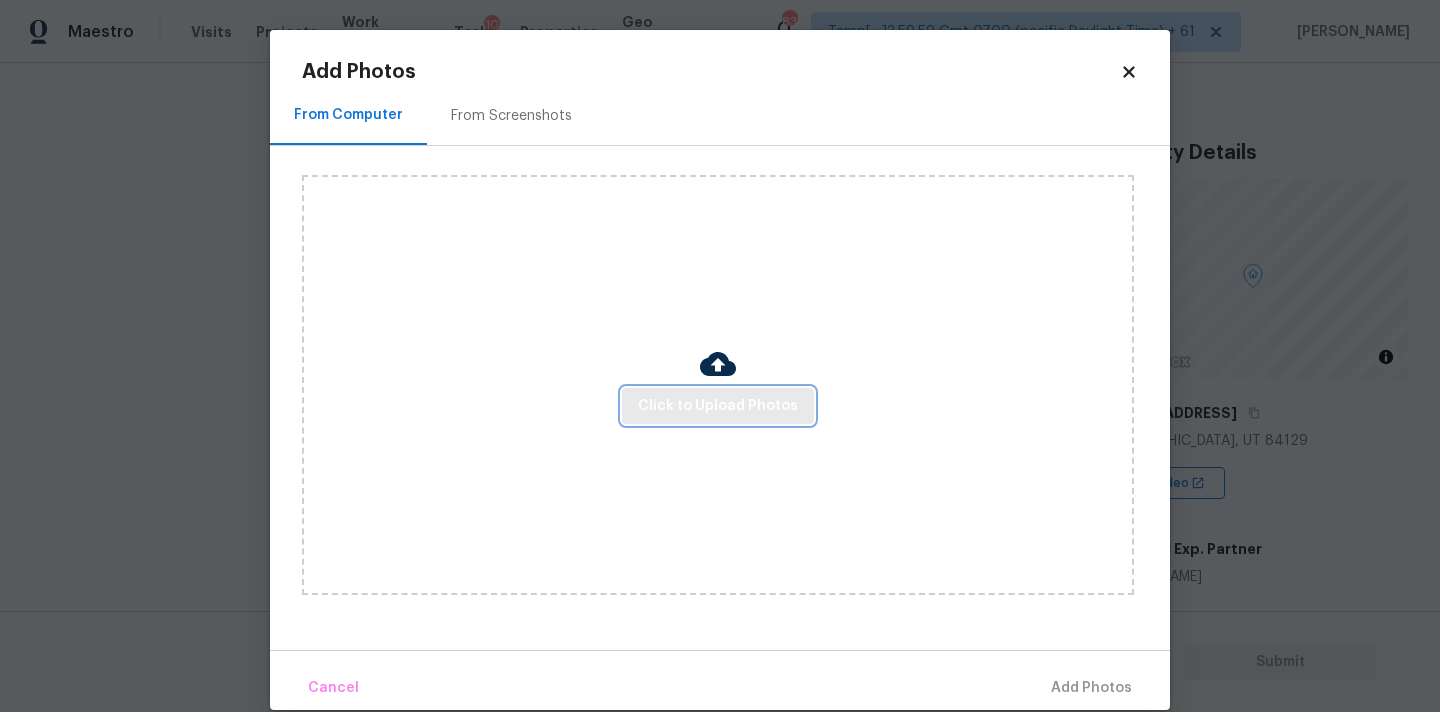 click on "Click to Upload Photos" at bounding box center [718, 406] 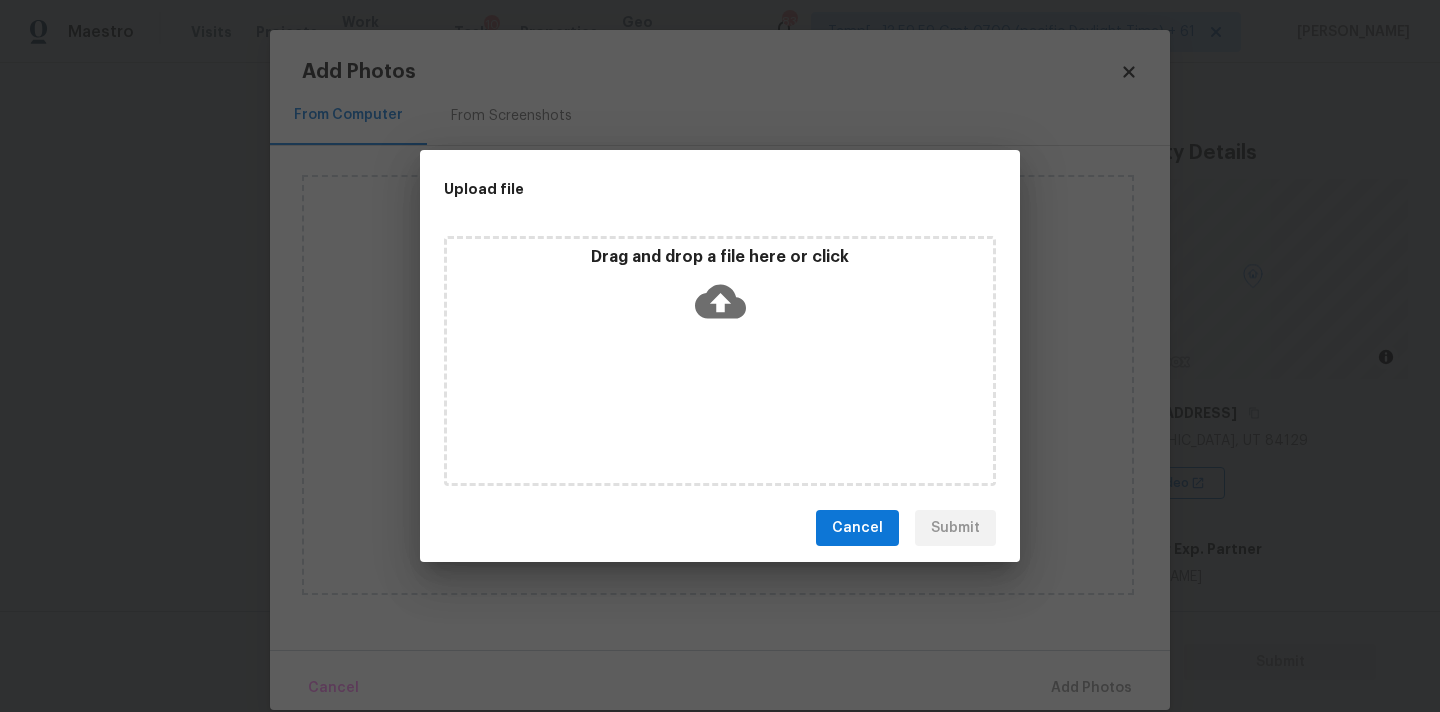 click 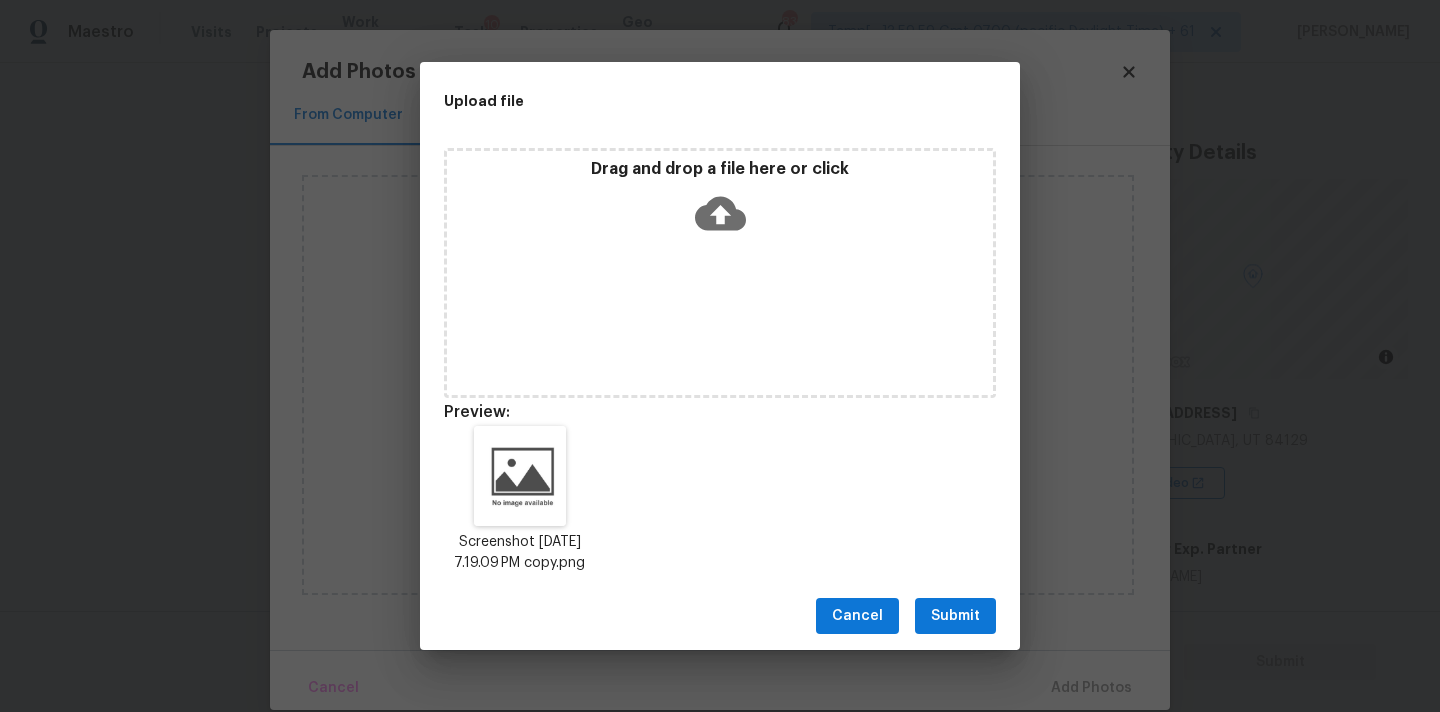 click on "Submit" at bounding box center (955, 616) 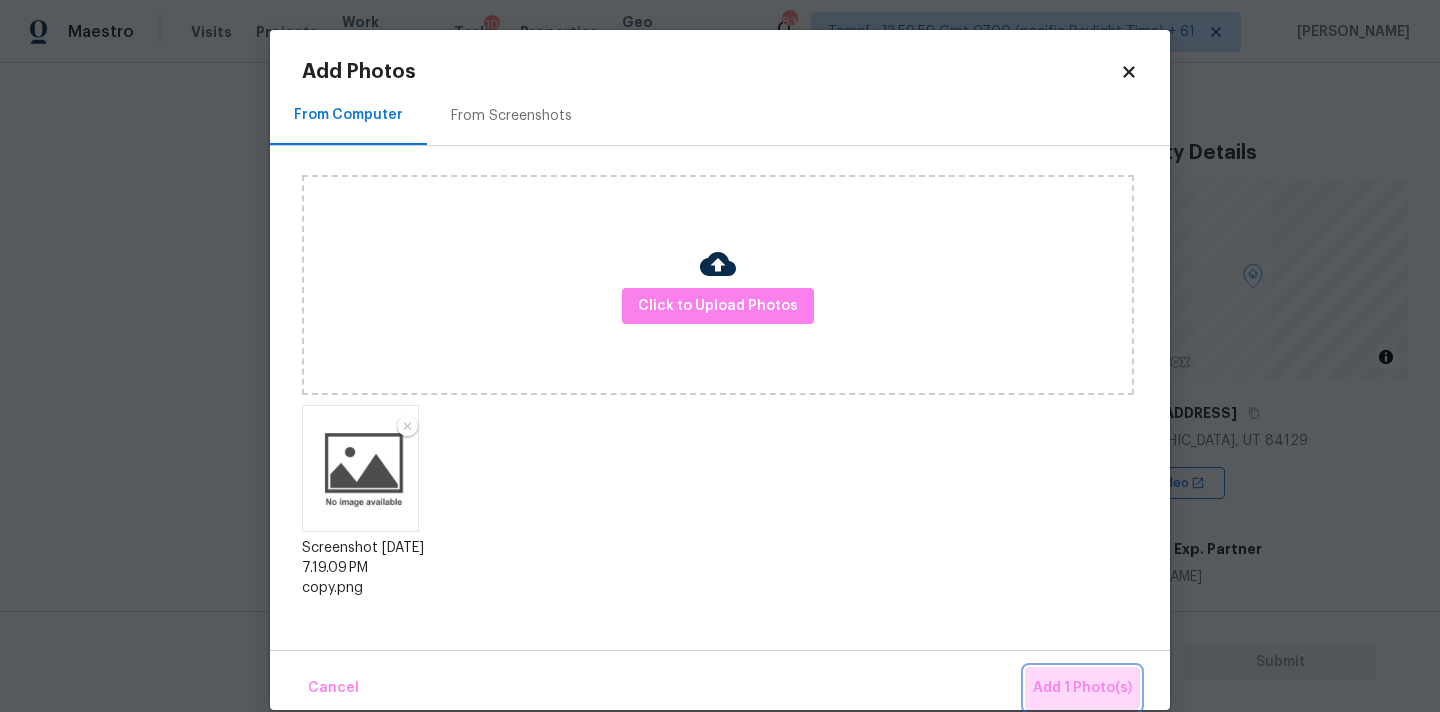 click on "Add 1 Photo(s)" at bounding box center [1082, 688] 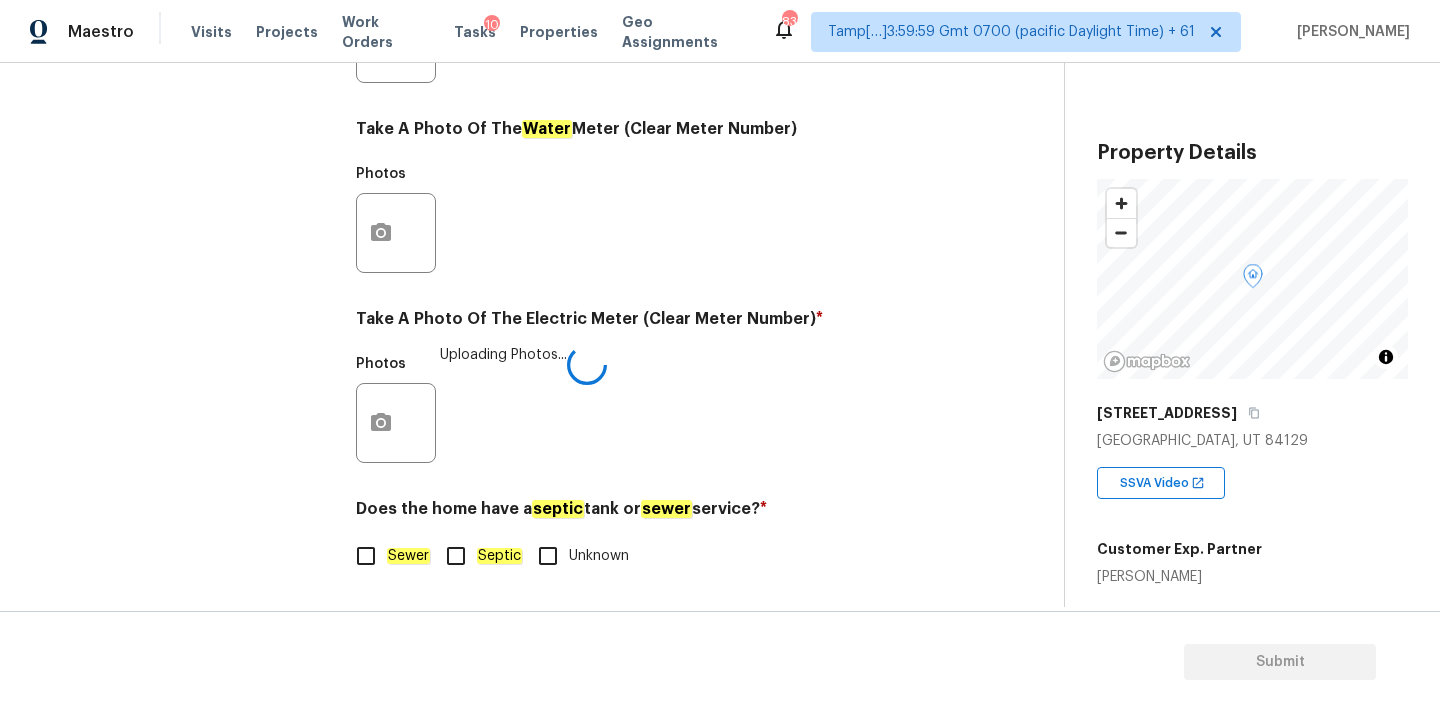 click on "Sewer" 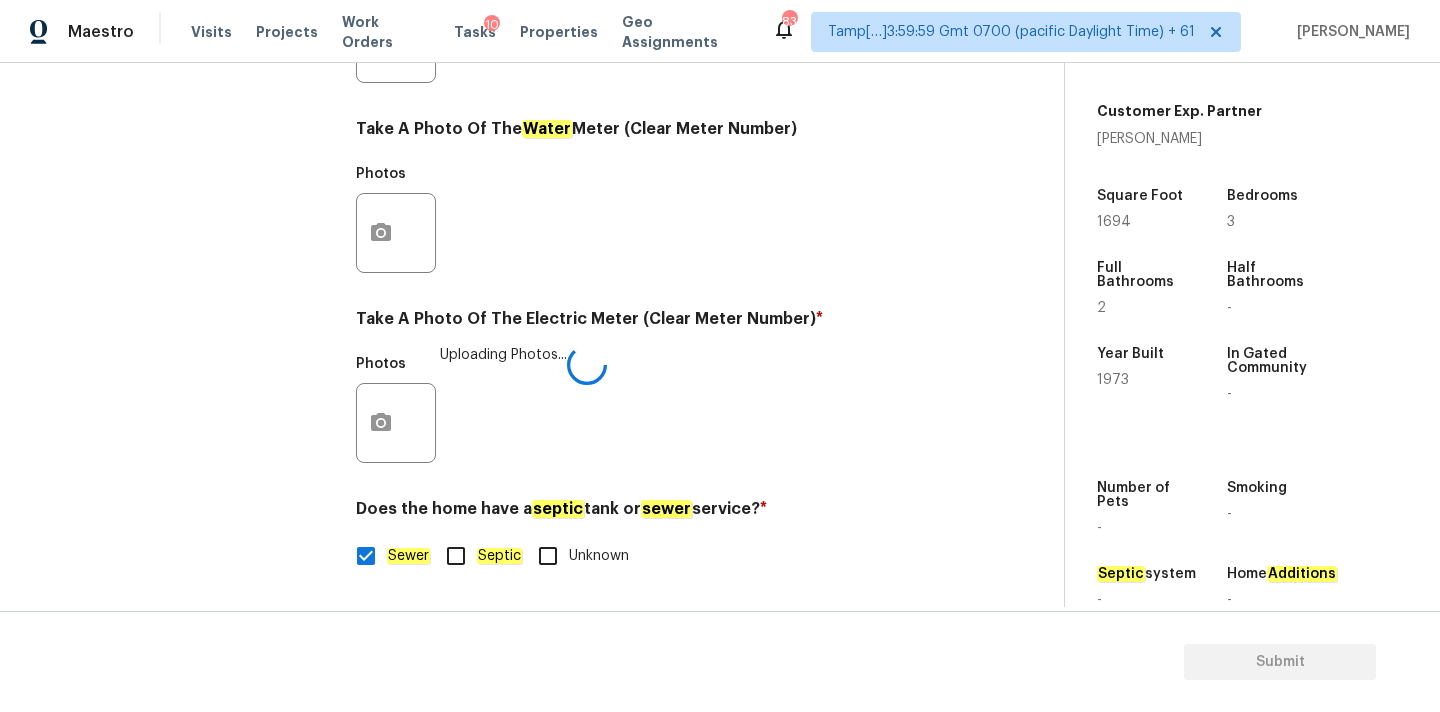 scroll, scrollTop: 492, scrollLeft: 0, axis: vertical 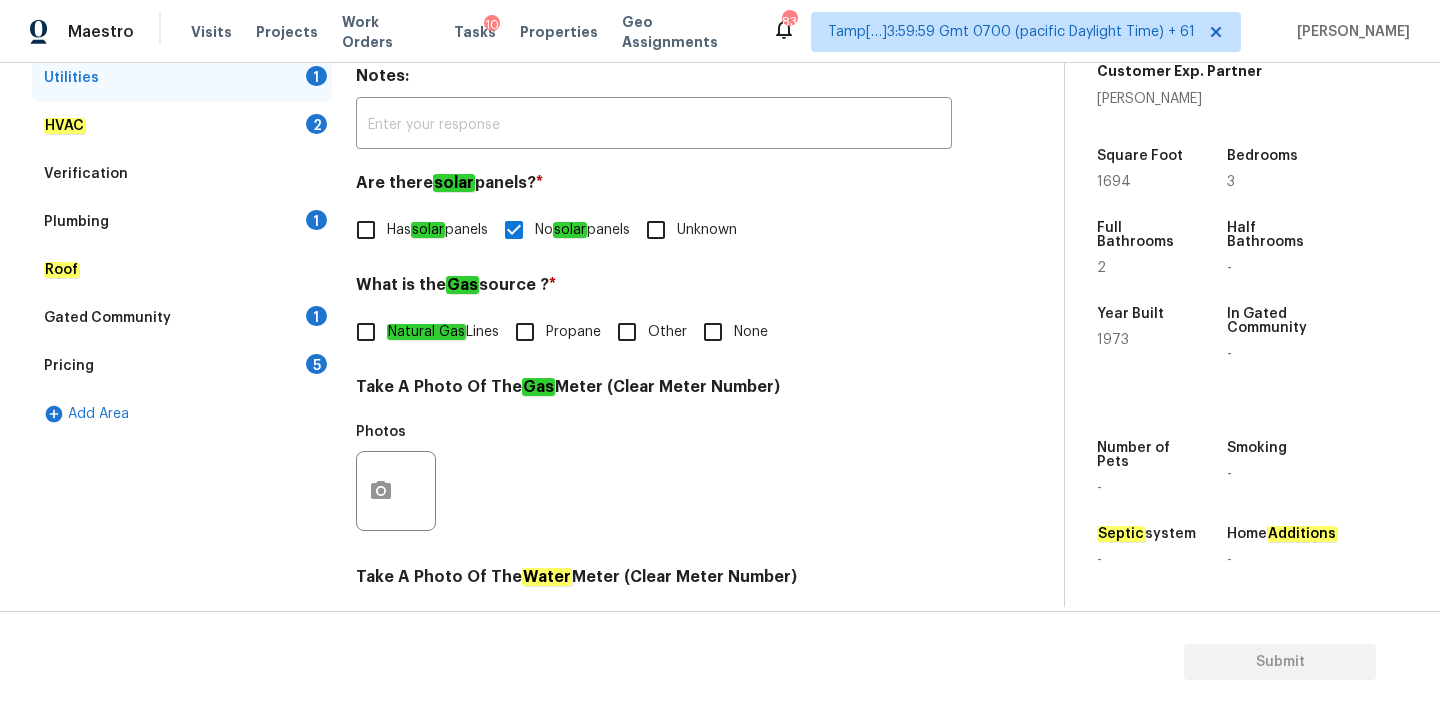 click on "HVAC 2" at bounding box center [182, 126] 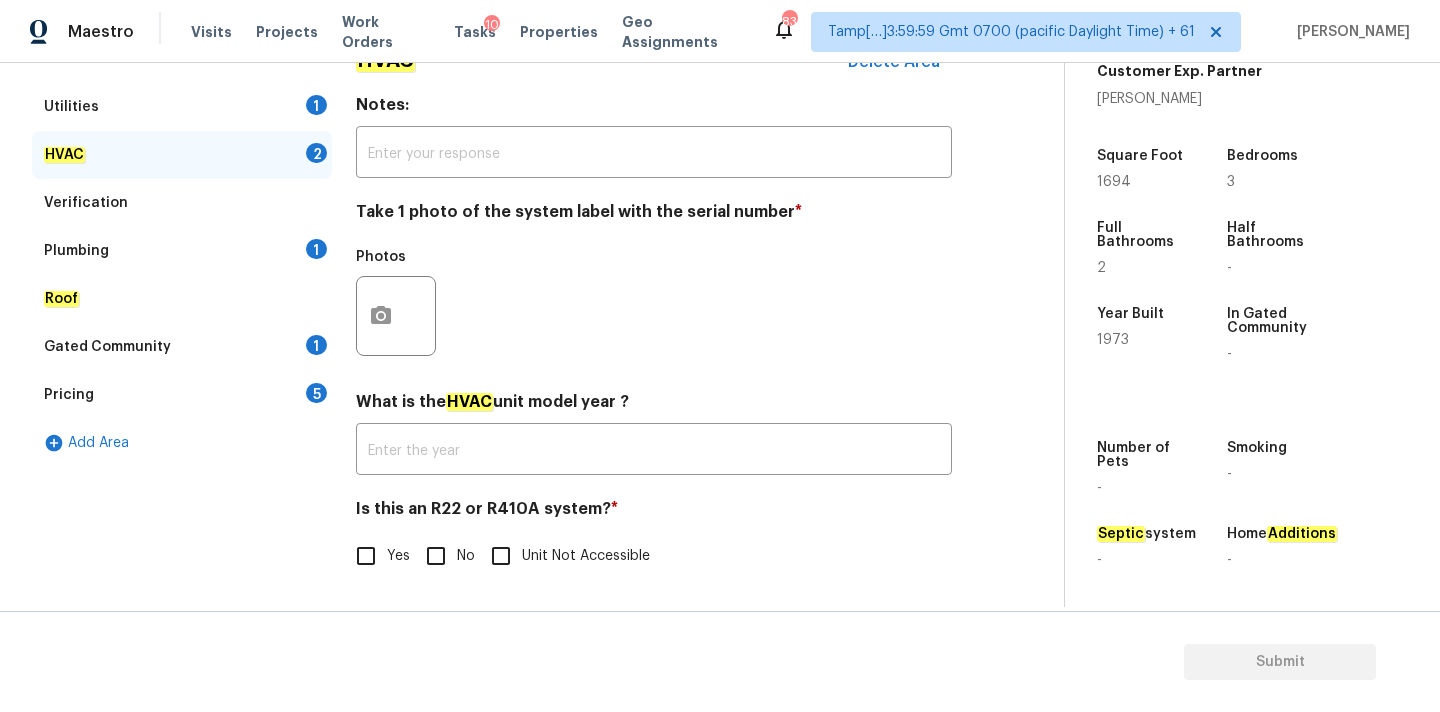 click on "No" at bounding box center [436, 556] 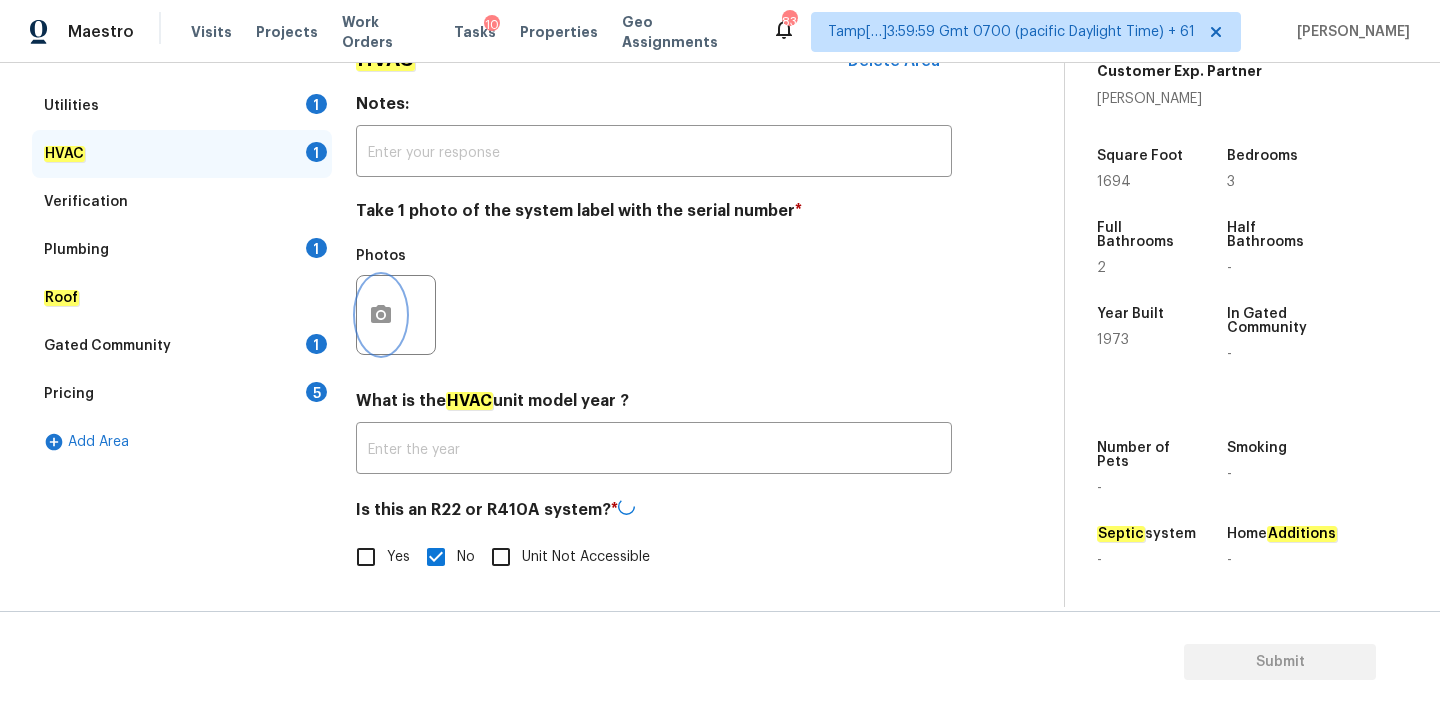 click 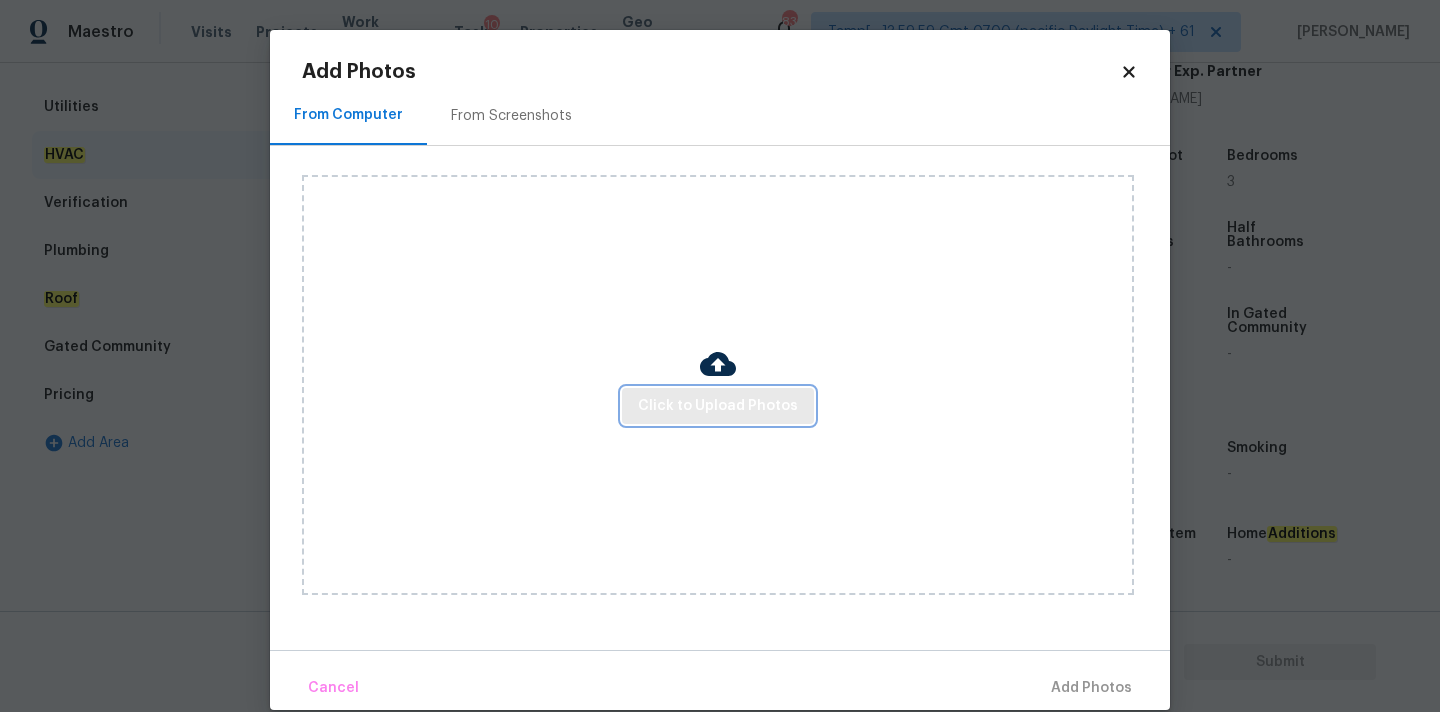 click on "Click to Upload Photos" at bounding box center [718, 406] 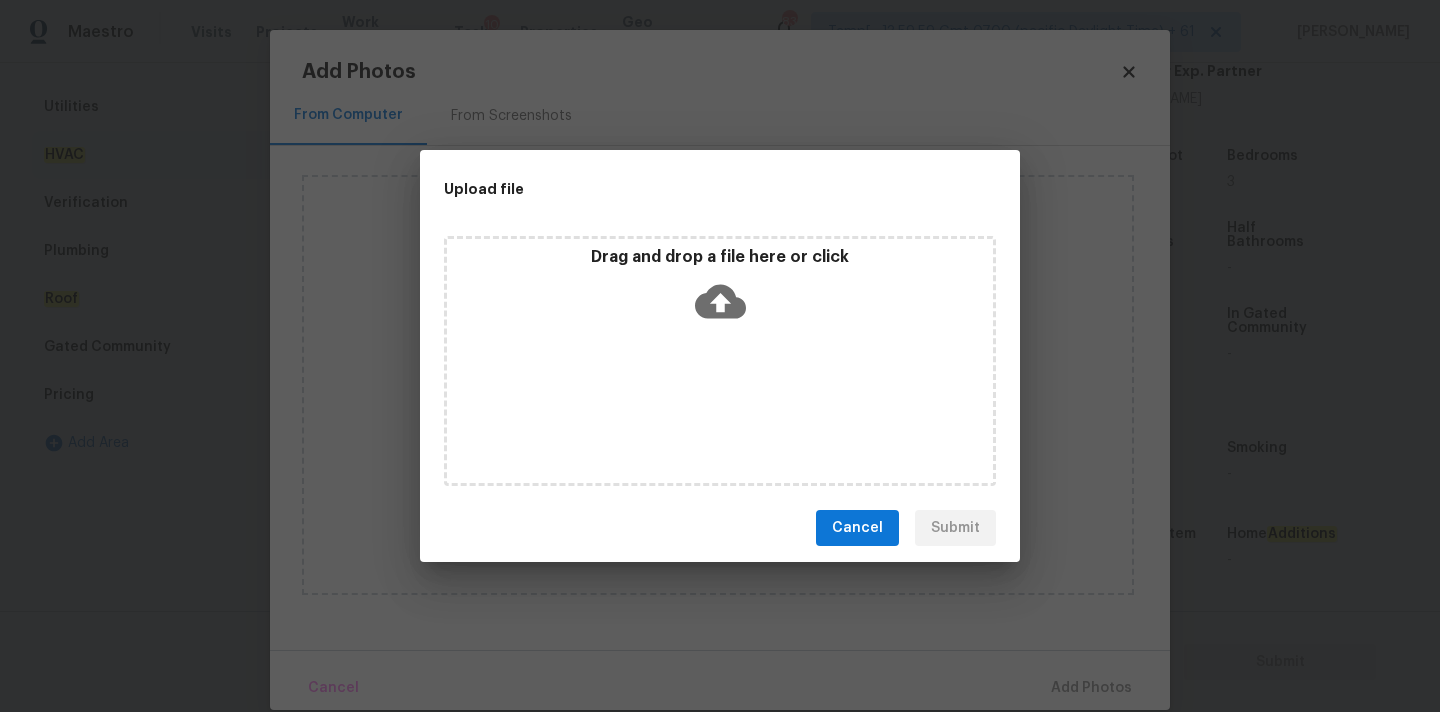click on "Drag and drop a file here or click" at bounding box center (720, 290) 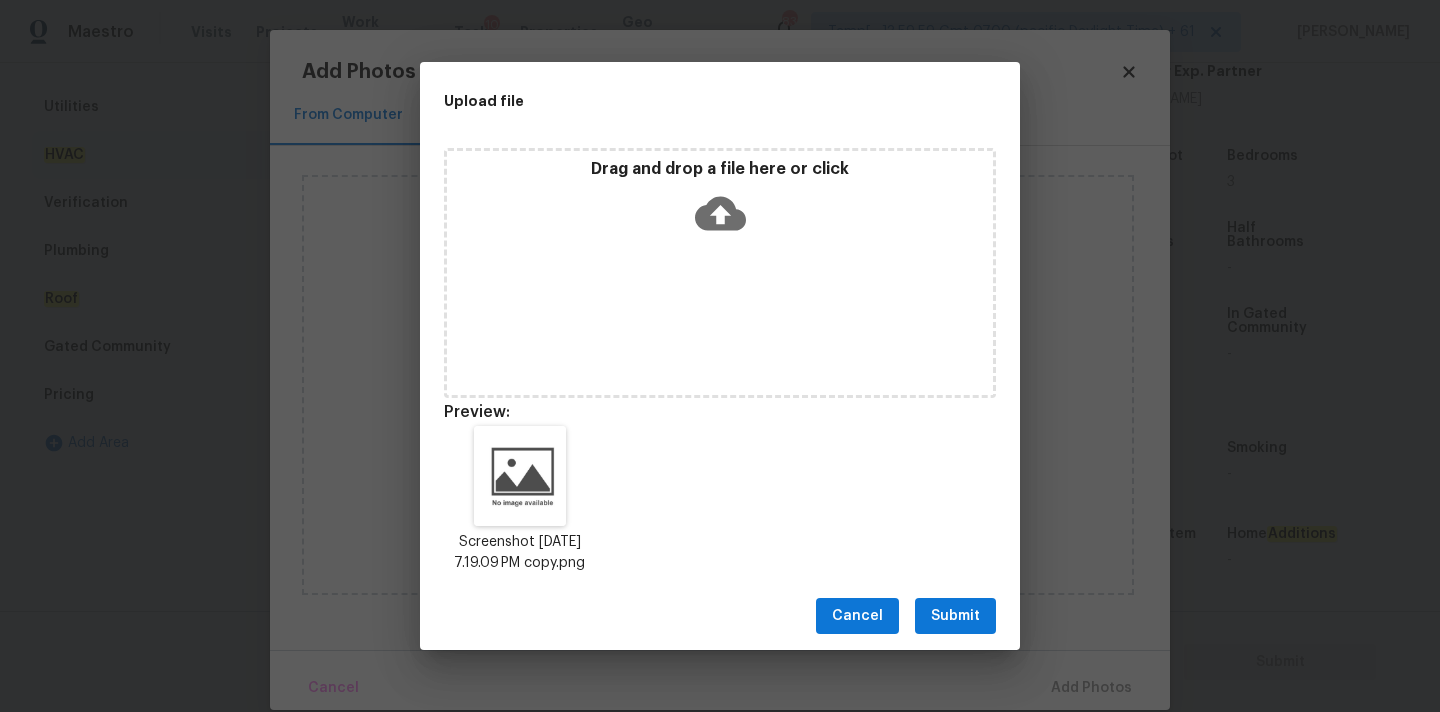 click on "Submit" at bounding box center [955, 616] 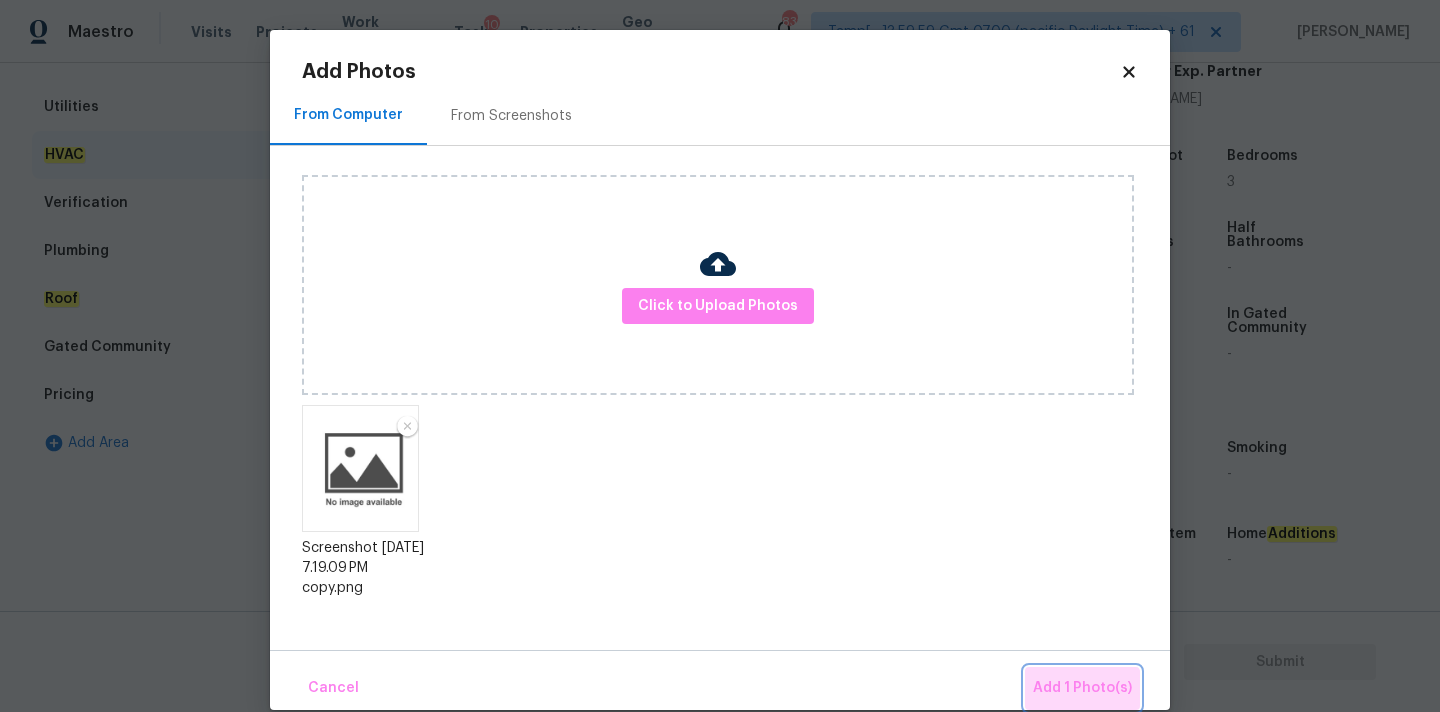 click on "Add 1 Photo(s)" at bounding box center [1082, 688] 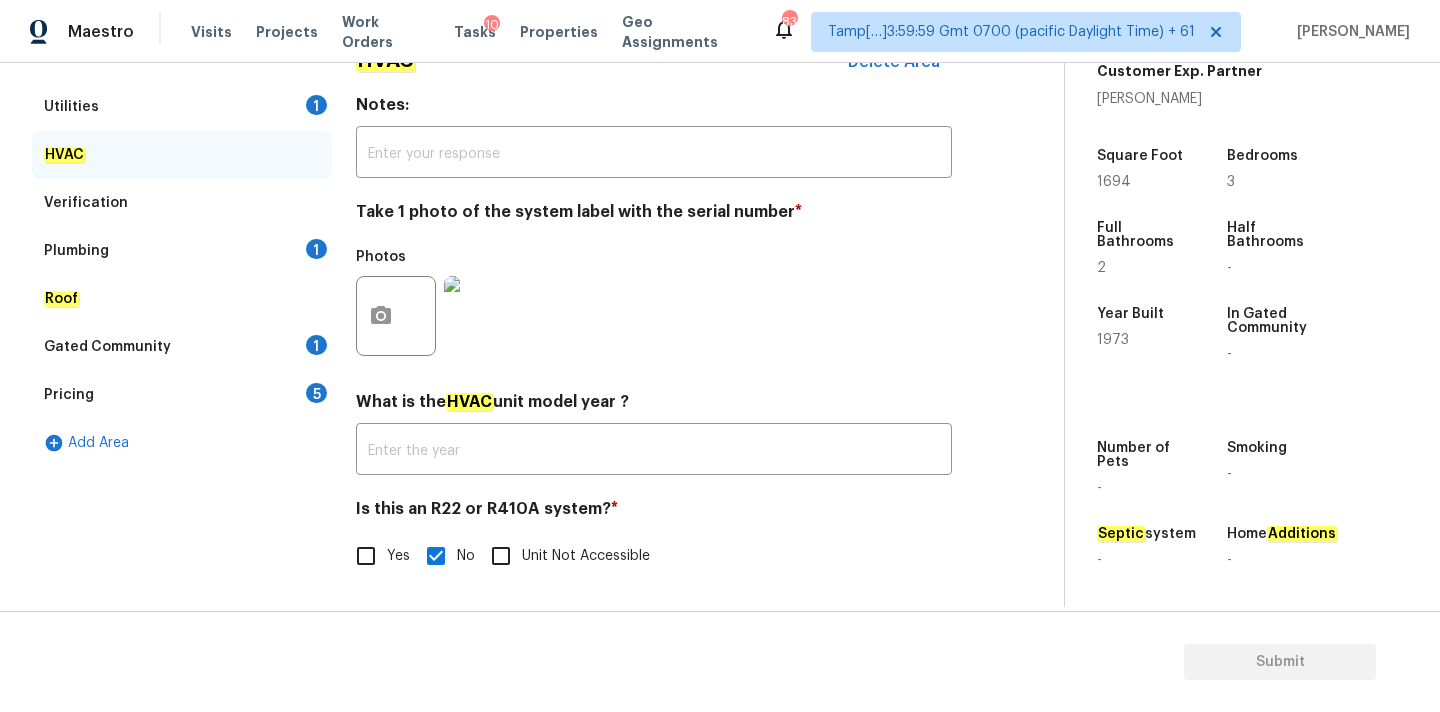 click on "Utilities 1" at bounding box center (182, 107) 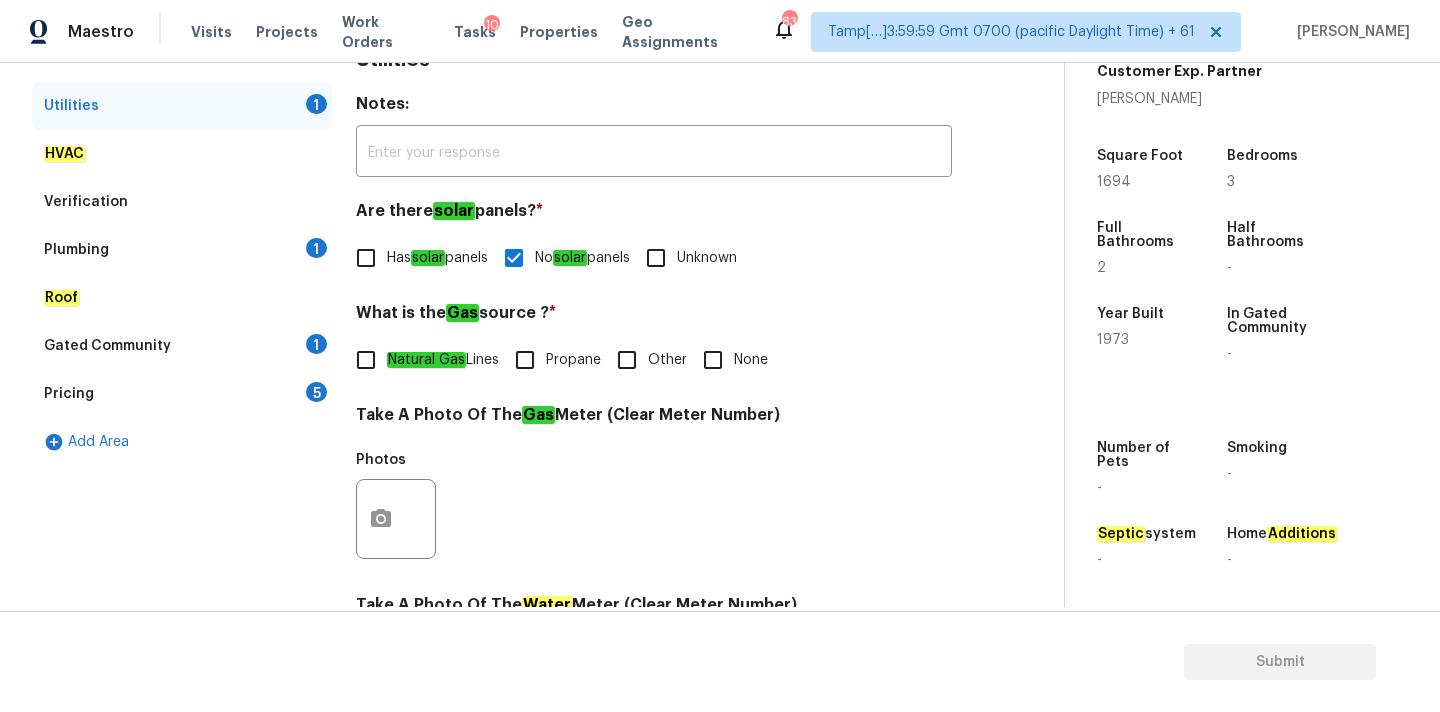scroll, scrollTop: 449, scrollLeft: 0, axis: vertical 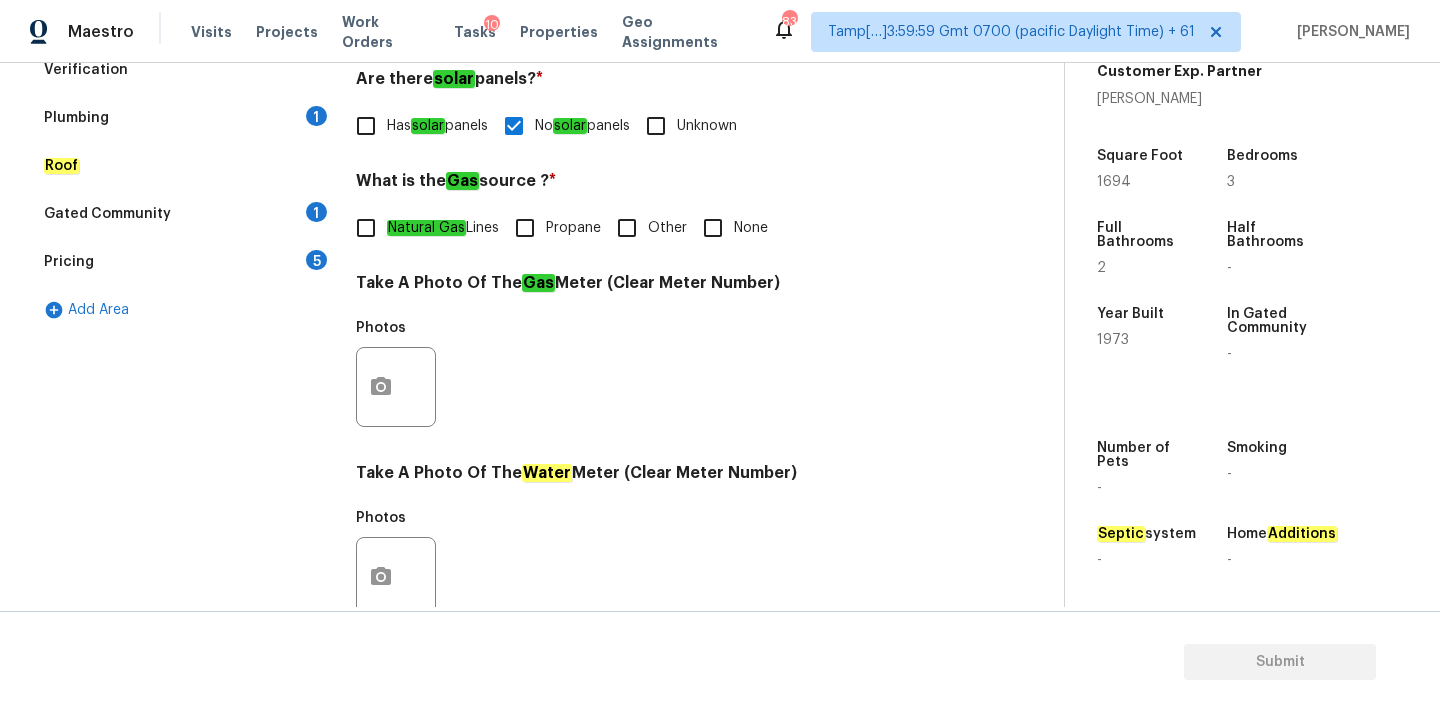 click on "None" at bounding box center [751, 228] 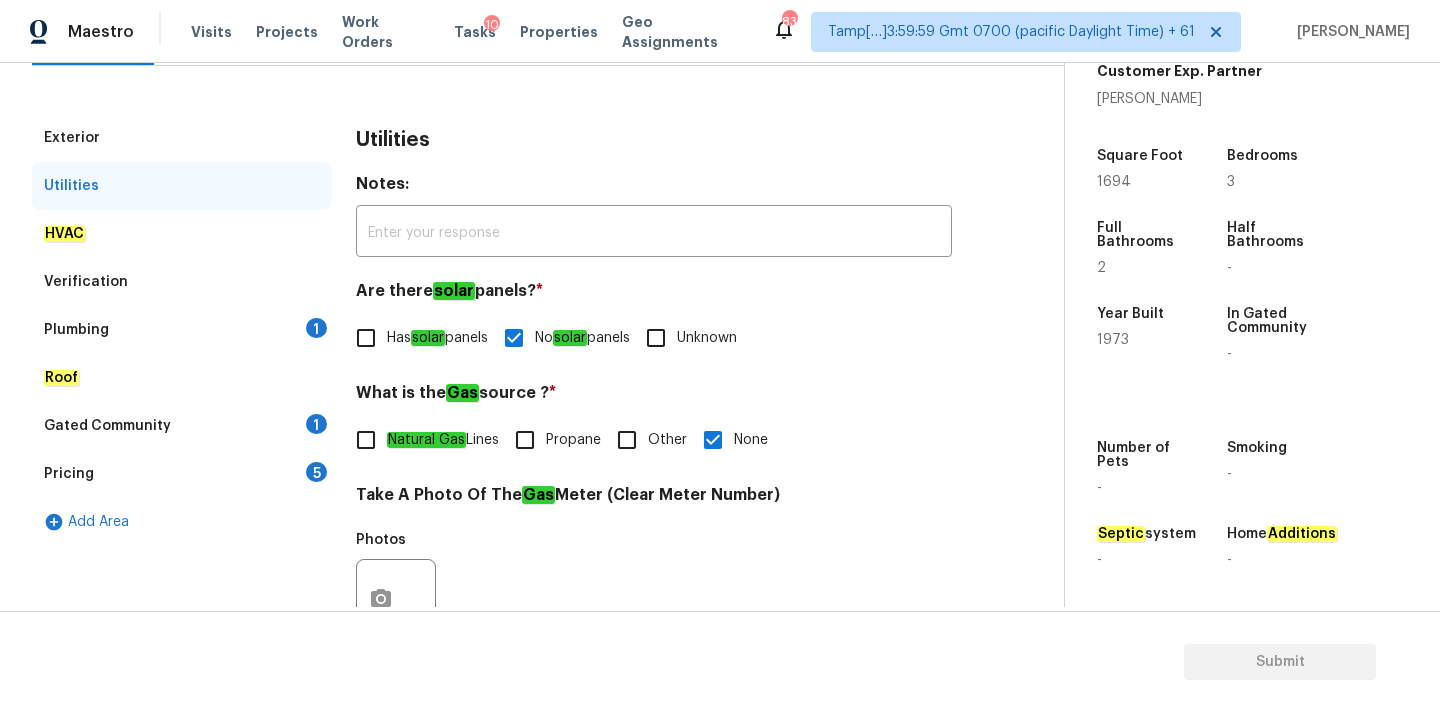 click on "Plumbing 1" at bounding box center [182, 330] 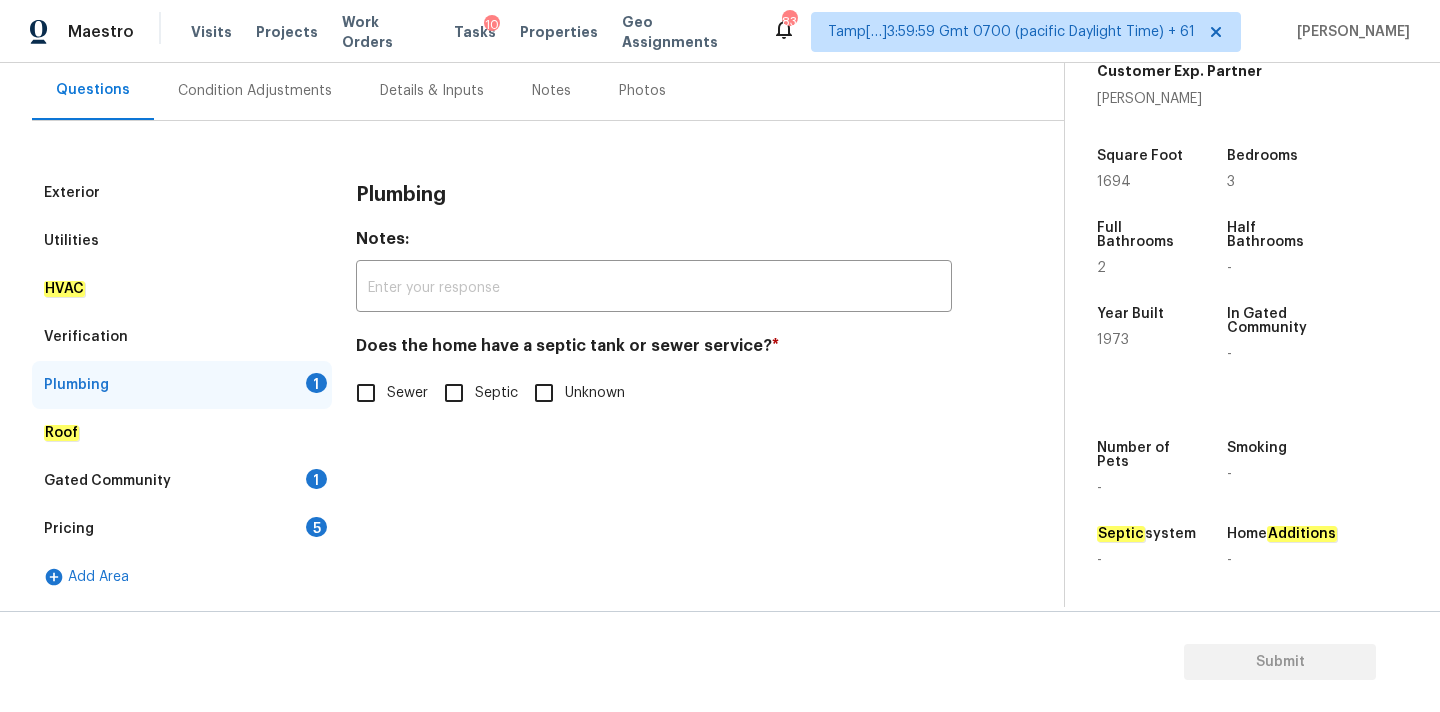 scroll, scrollTop: 182, scrollLeft: 0, axis: vertical 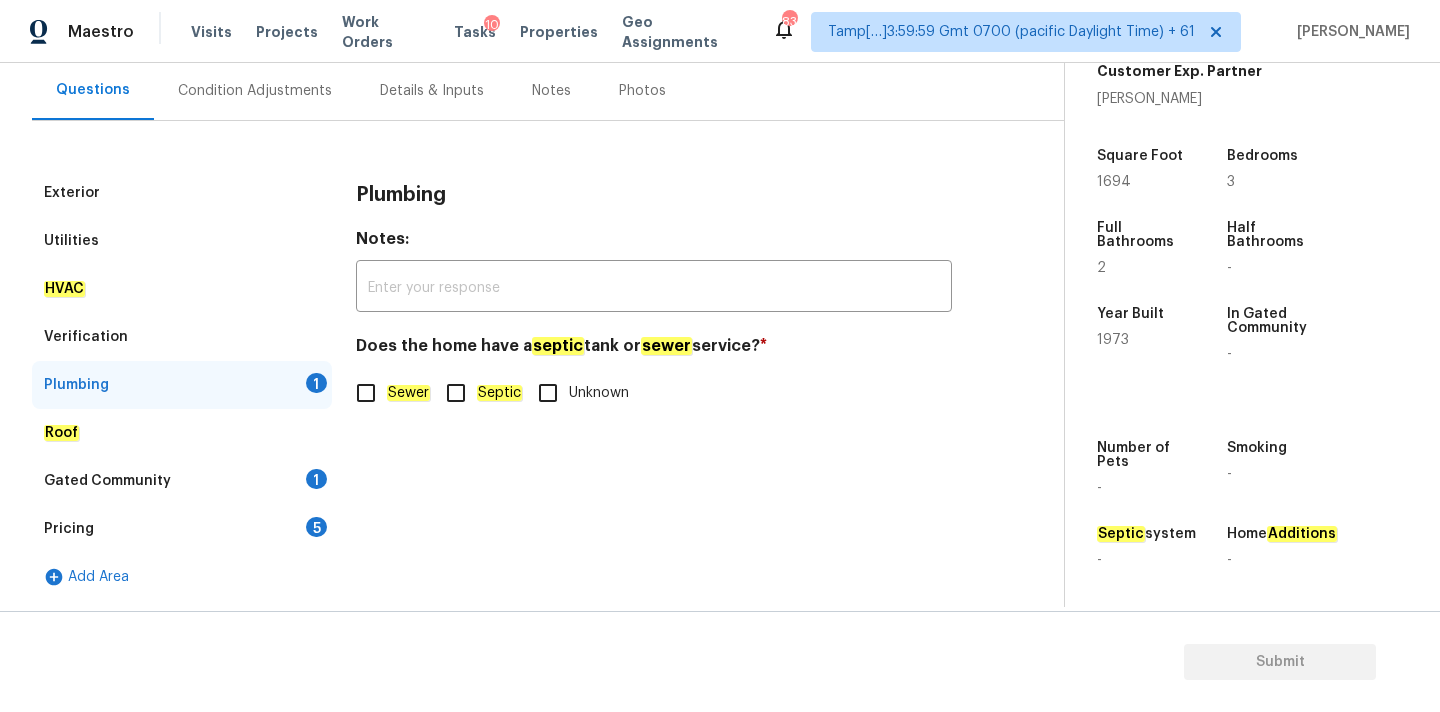 click on "Sewer" 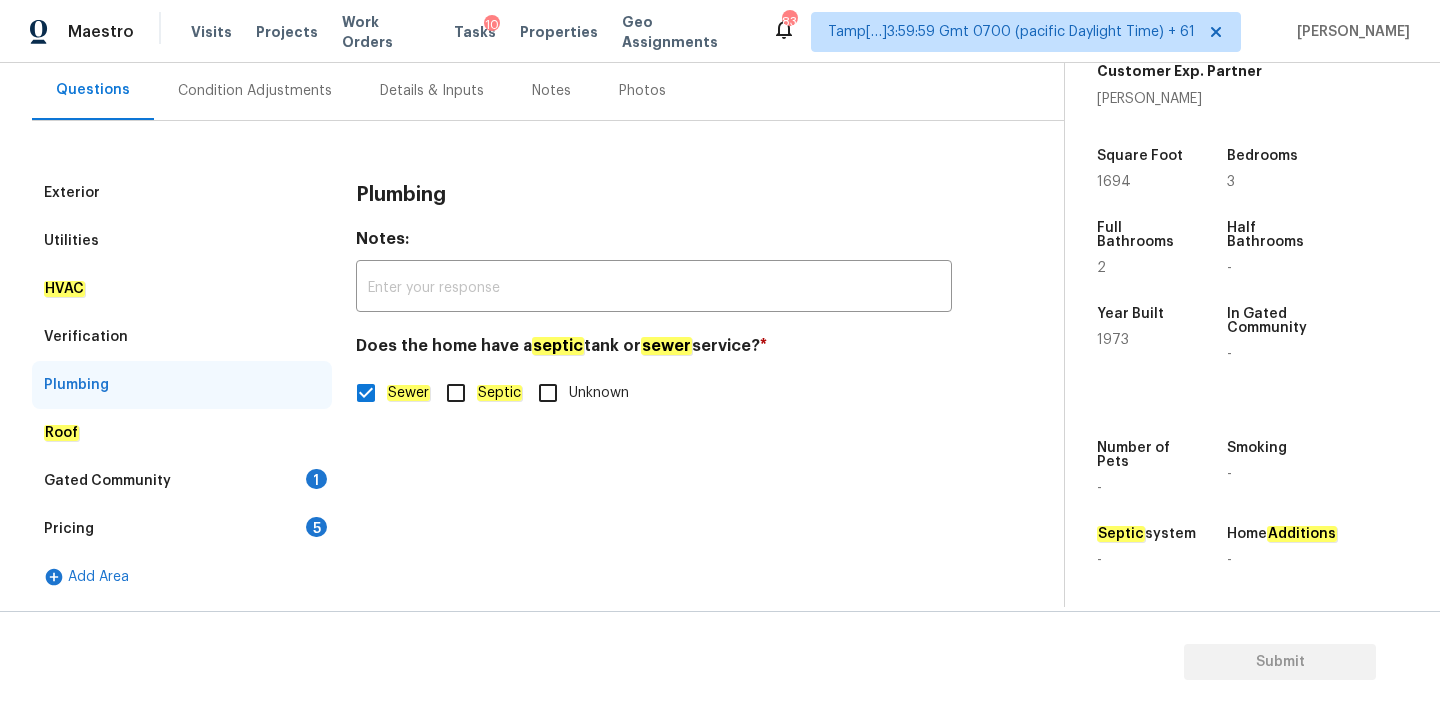 click on "Gated Community 1" at bounding box center (182, 481) 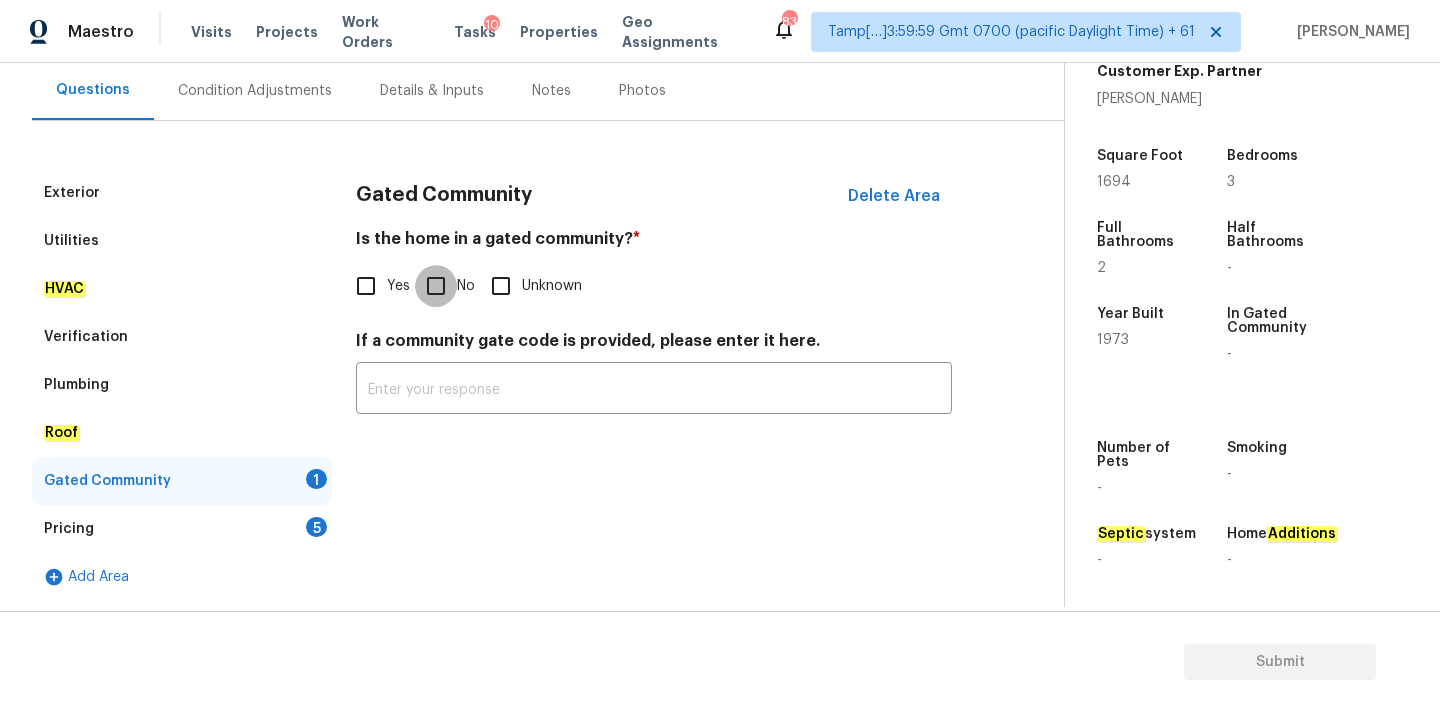 click on "No" at bounding box center [436, 286] 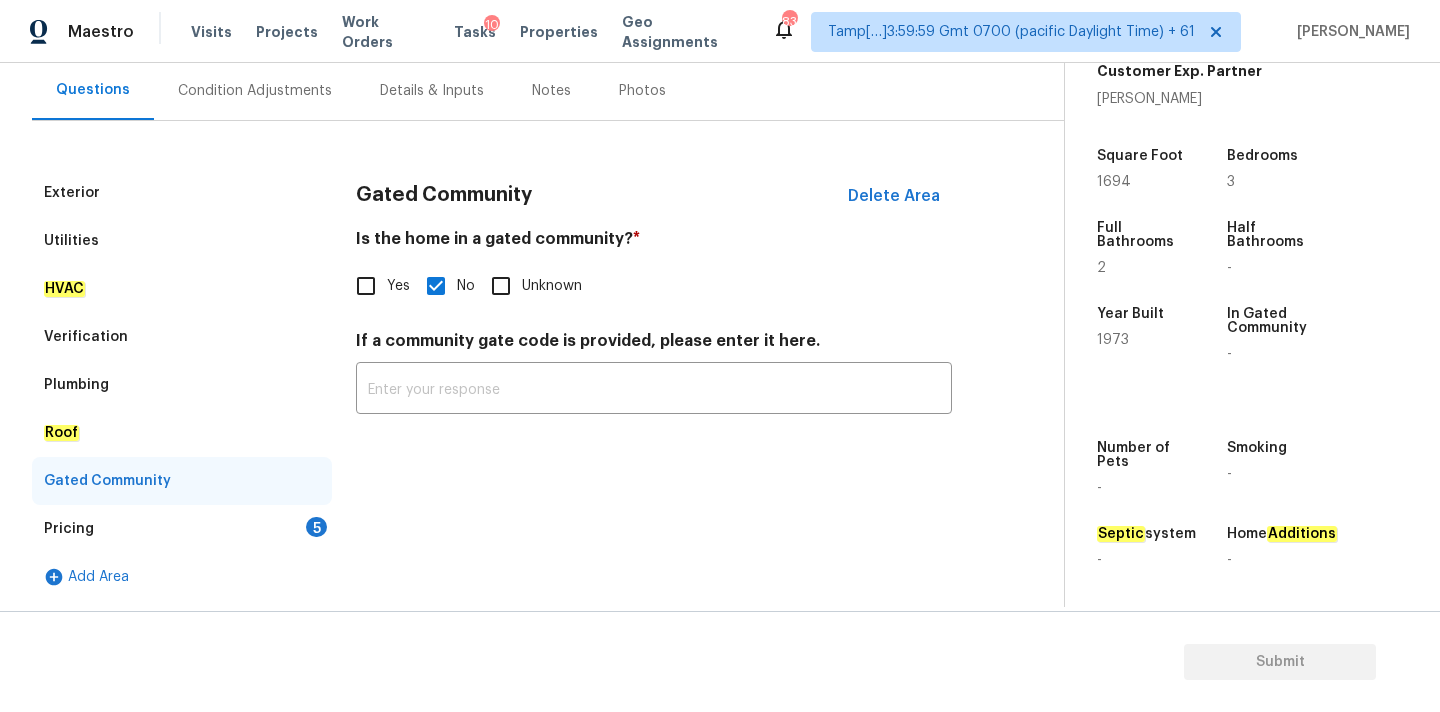 click on "Pricing 5" at bounding box center [182, 529] 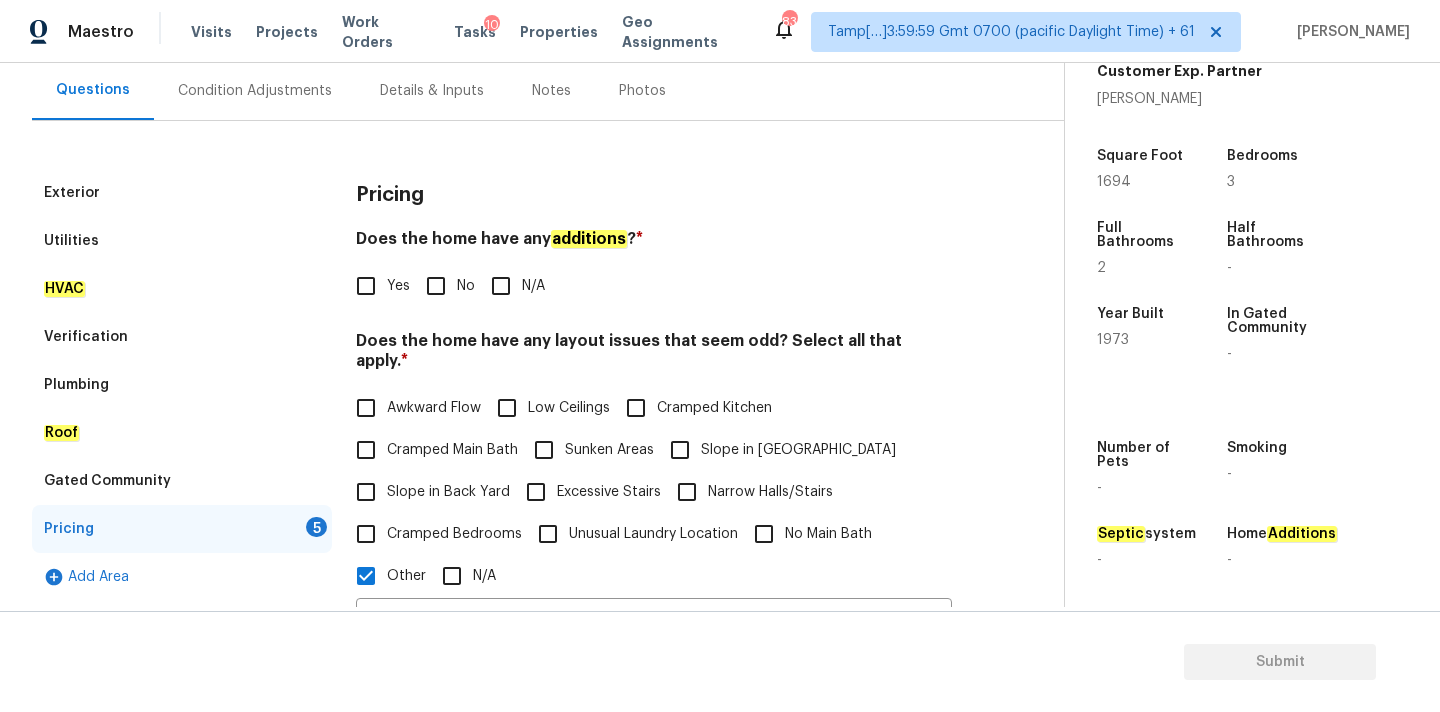 click on "Yes No N/A" at bounding box center (654, 286) 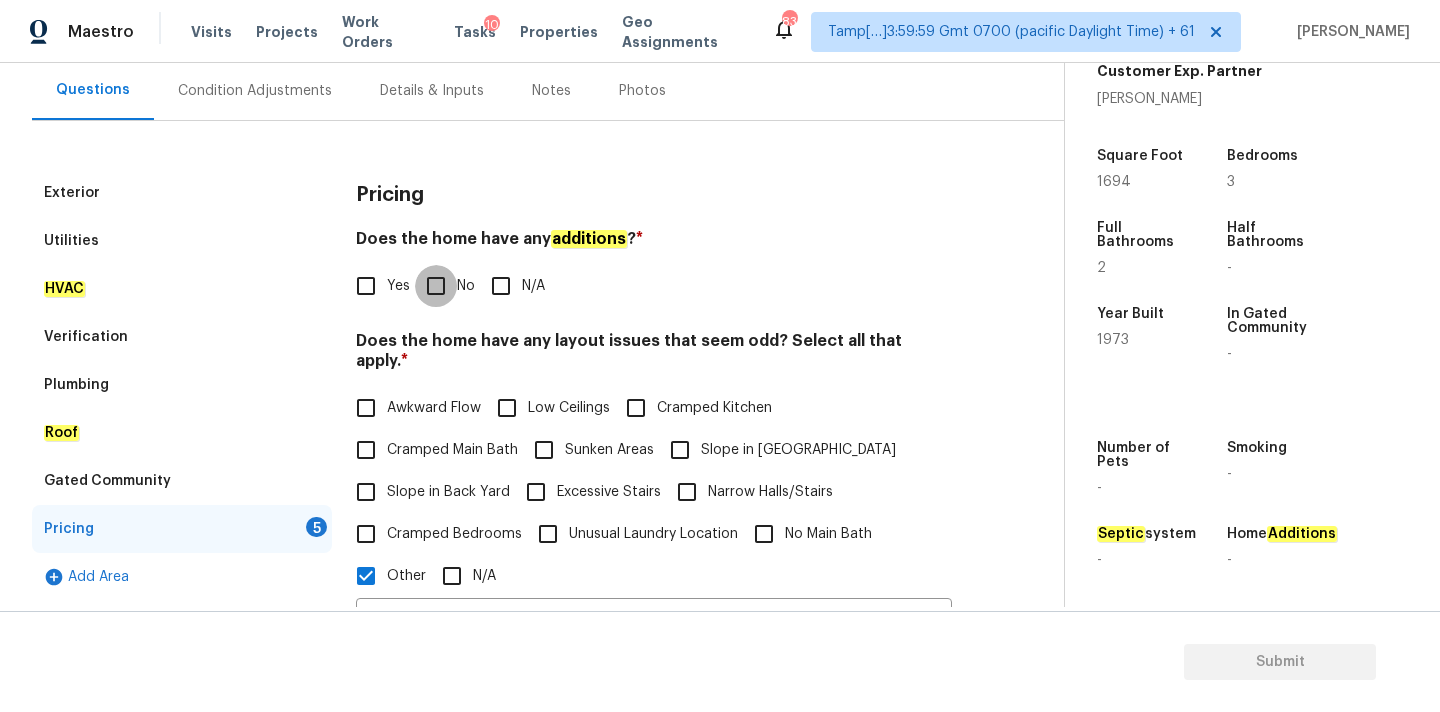 click on "No" at bounding box center (436, 286) 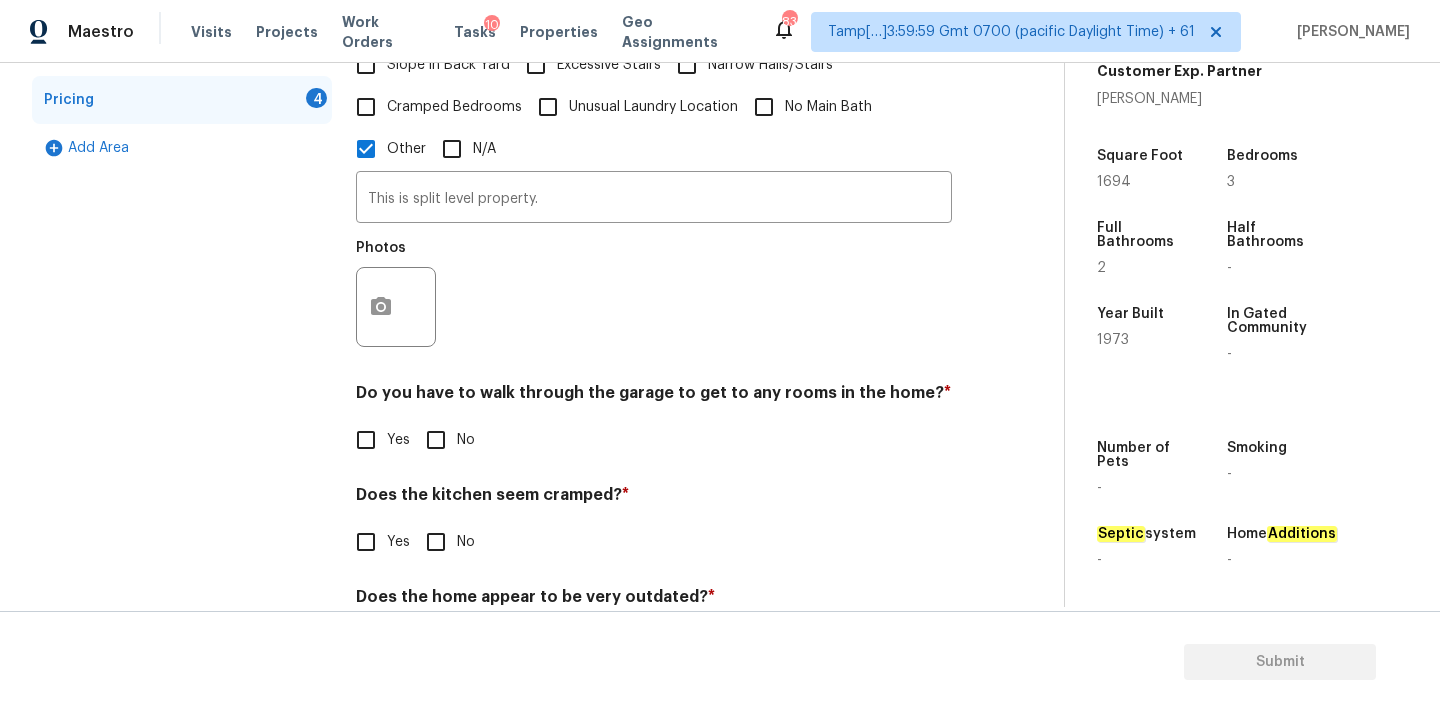 scroll, scrollTop: 731, scrollLeft: 0, axis: vertical 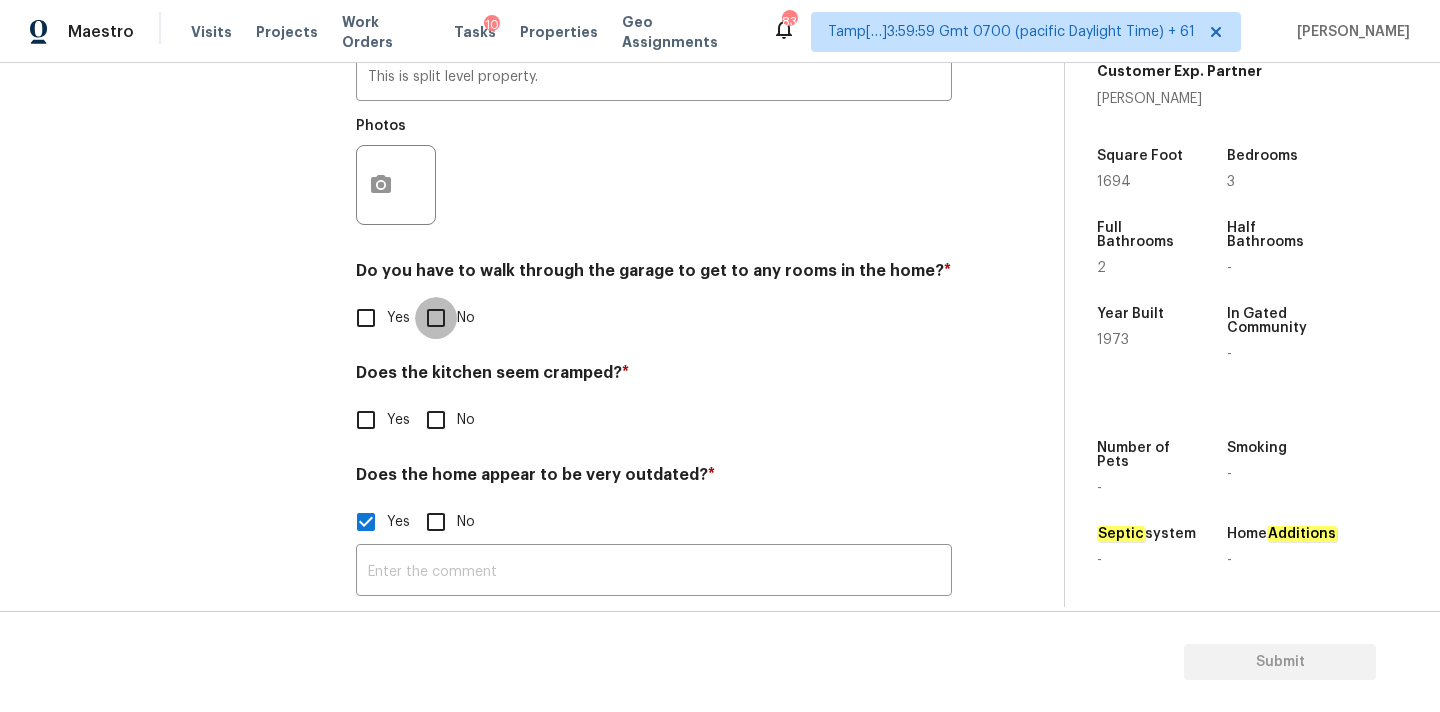 click on "No" at bounding box center (436, 318) 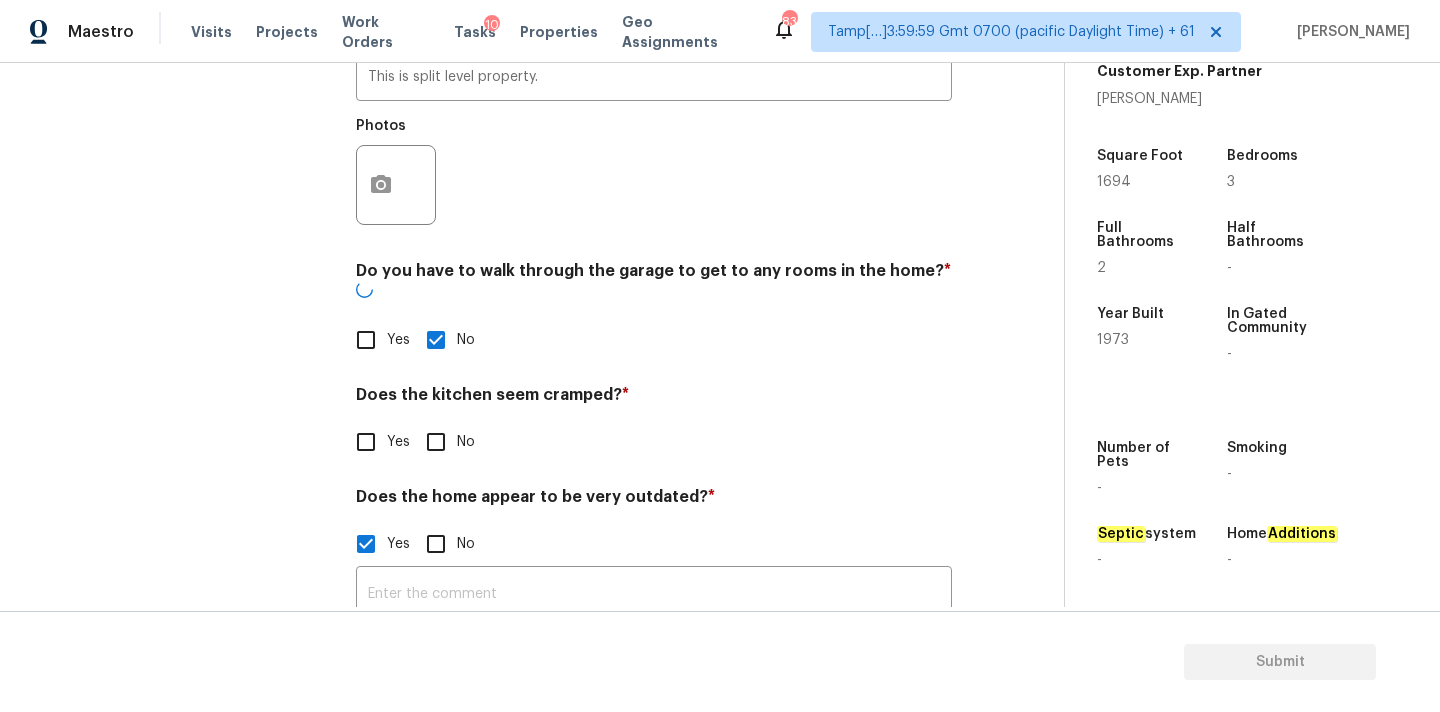 click on "No" at bounding box center (436, 442) 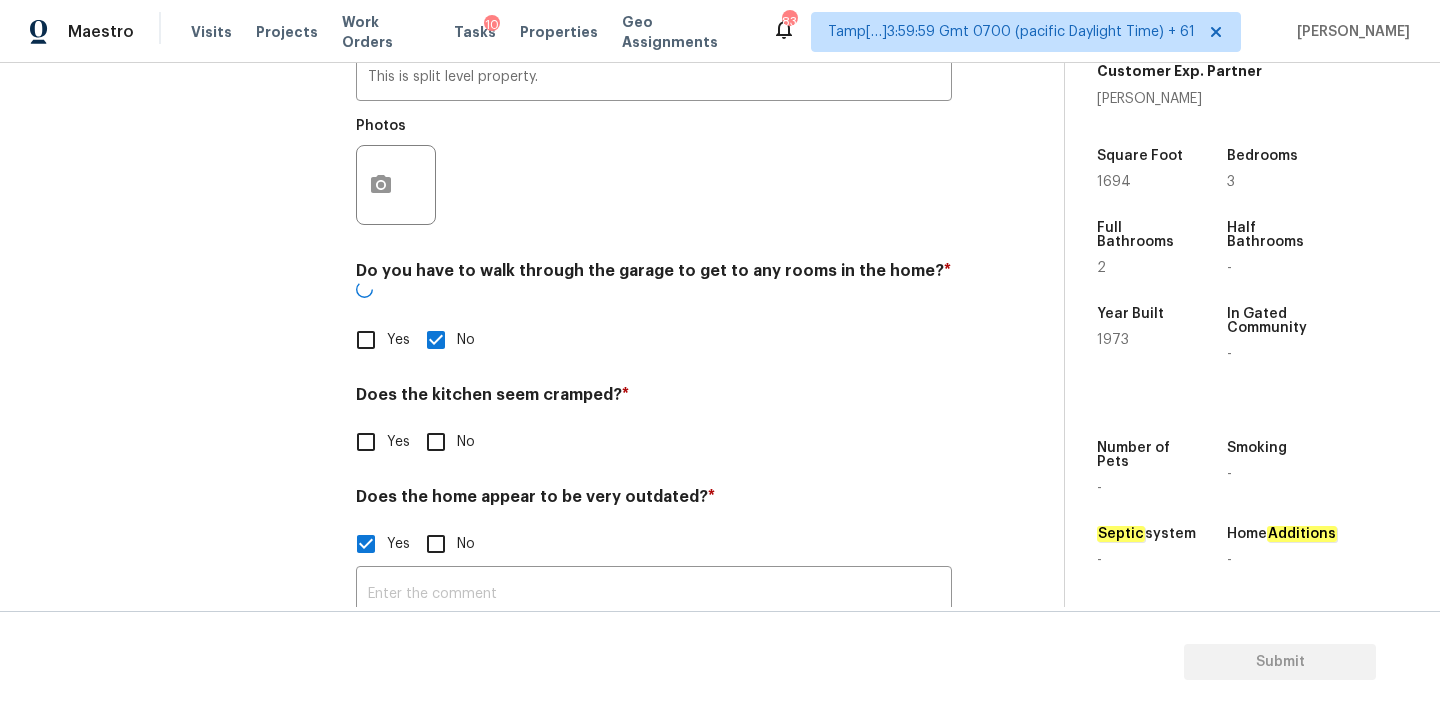 checkbox on "true" 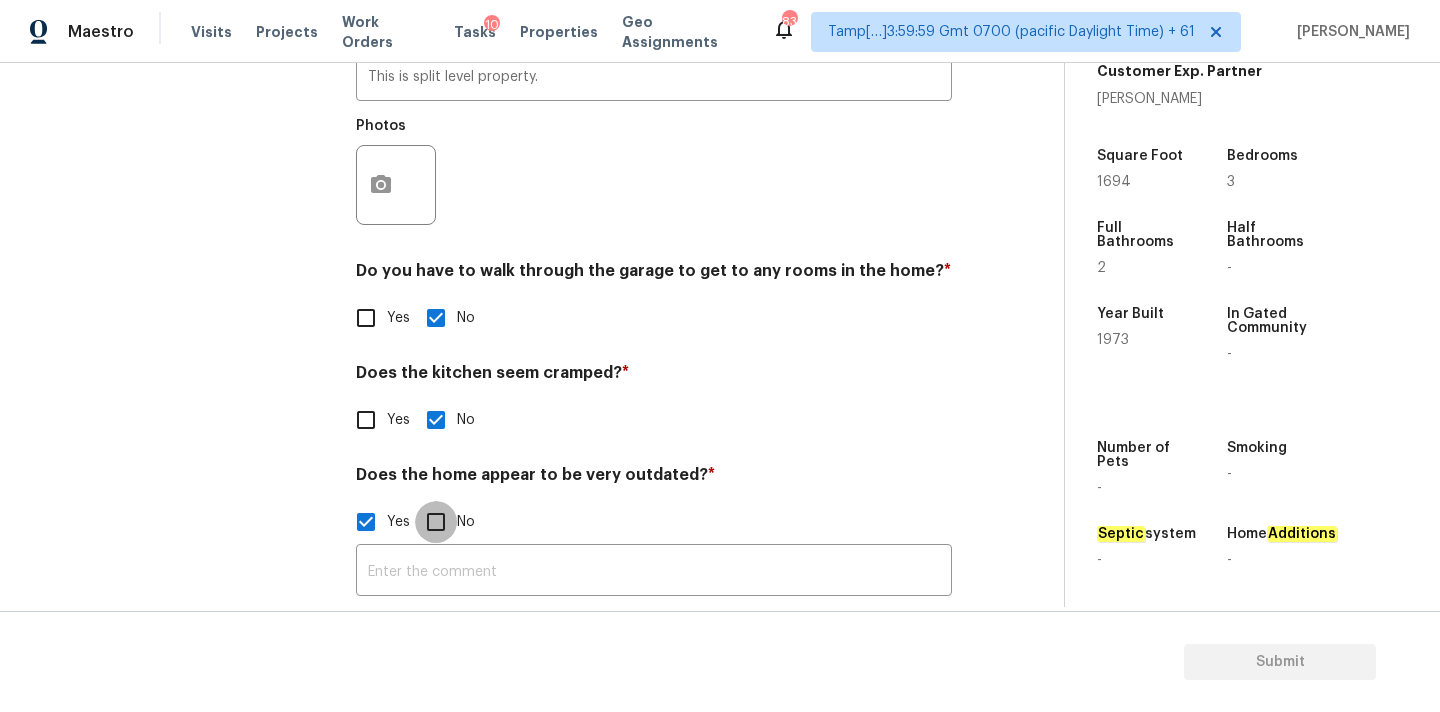 click on "No" at bounding box center [436, 522] 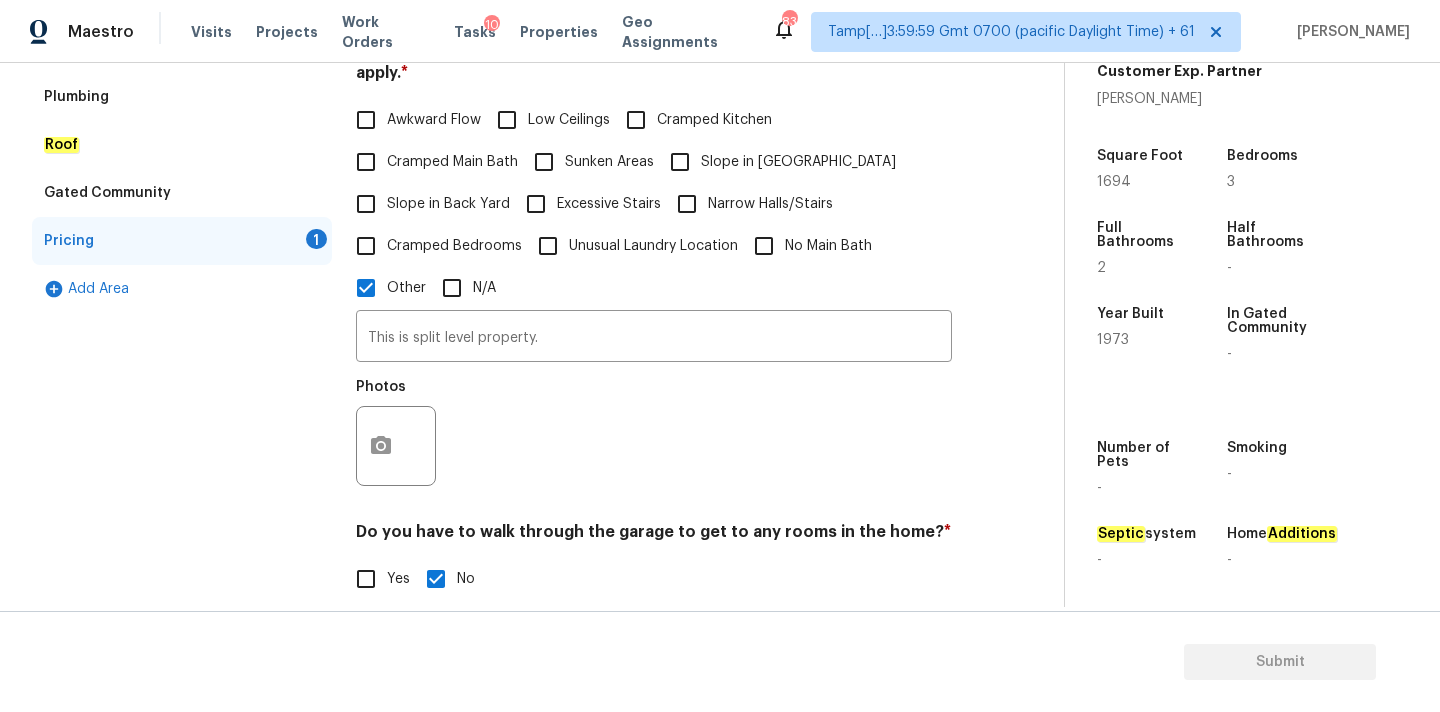 scroll, scrollTop: 569, scrollLeft: 0, axis: vertical 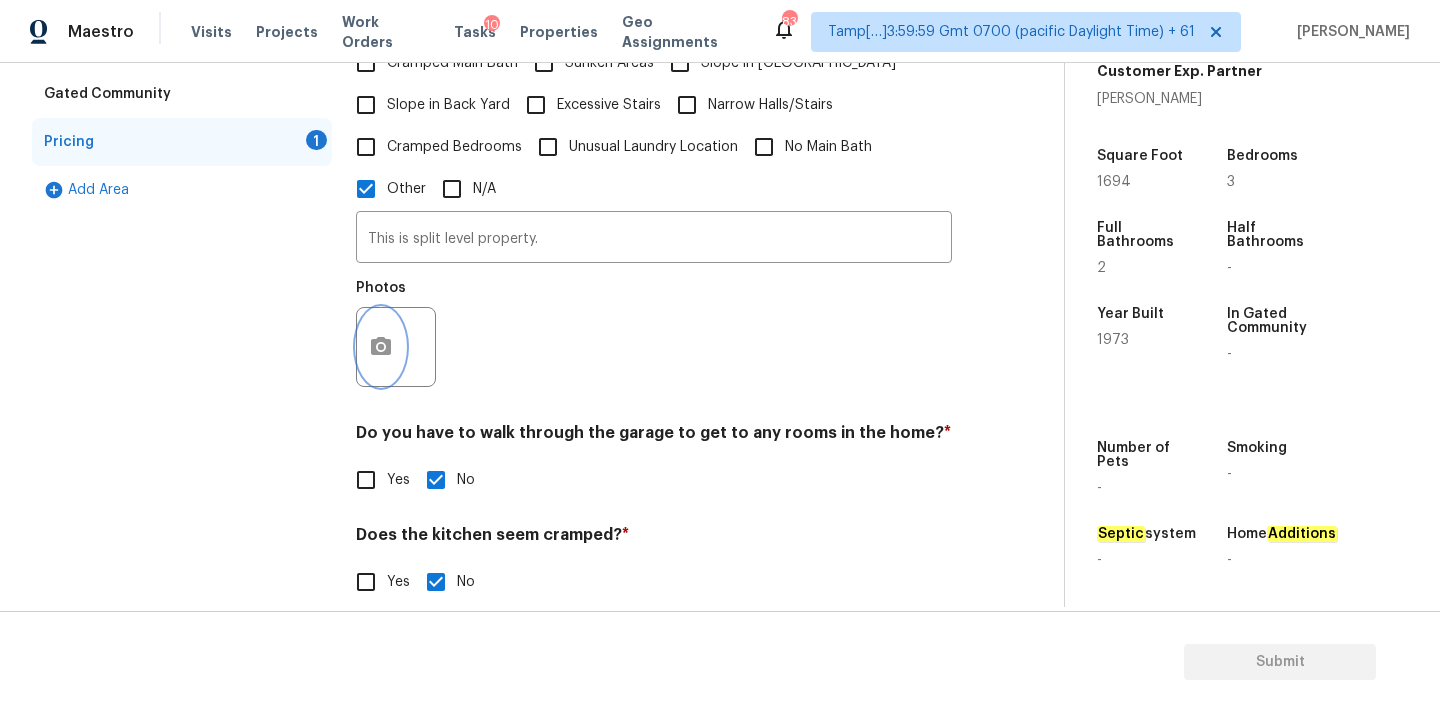 click 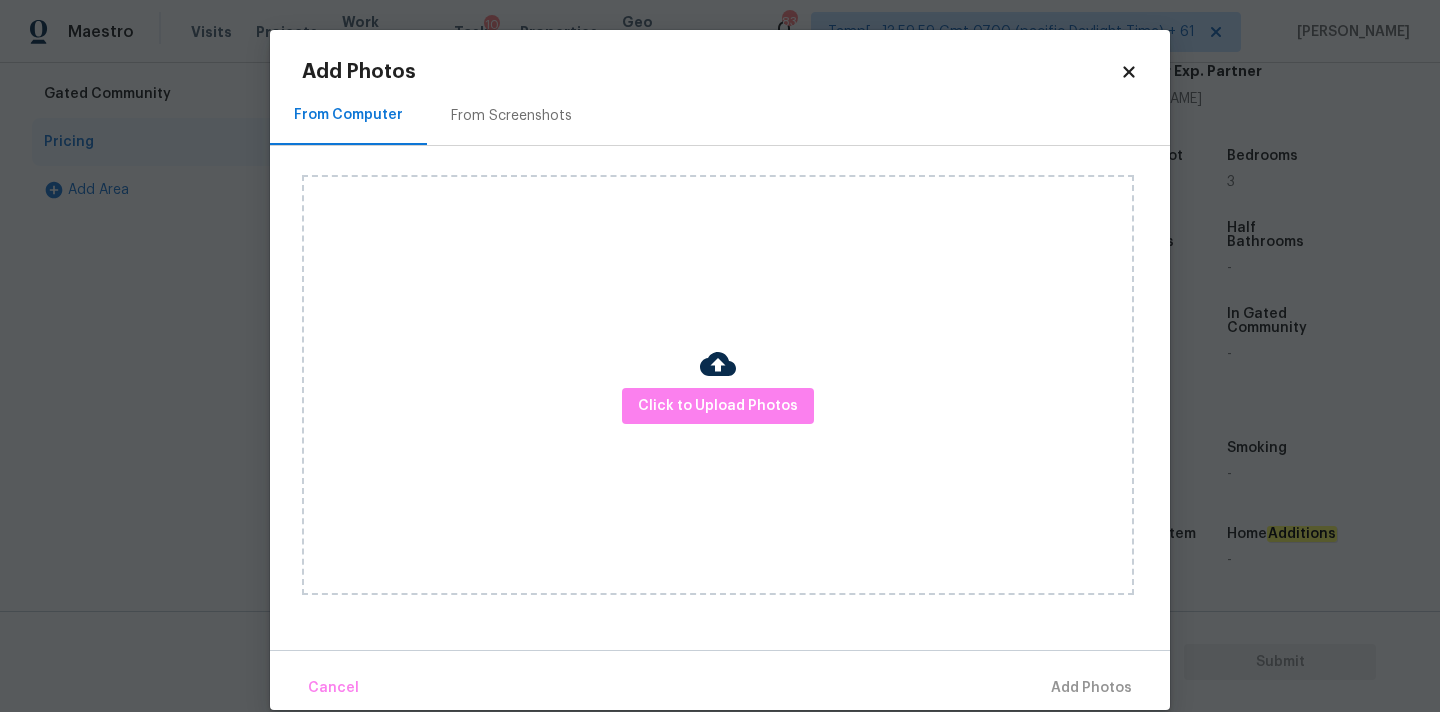click on "Click to Upload Photos" at bounding box center (718, 385) 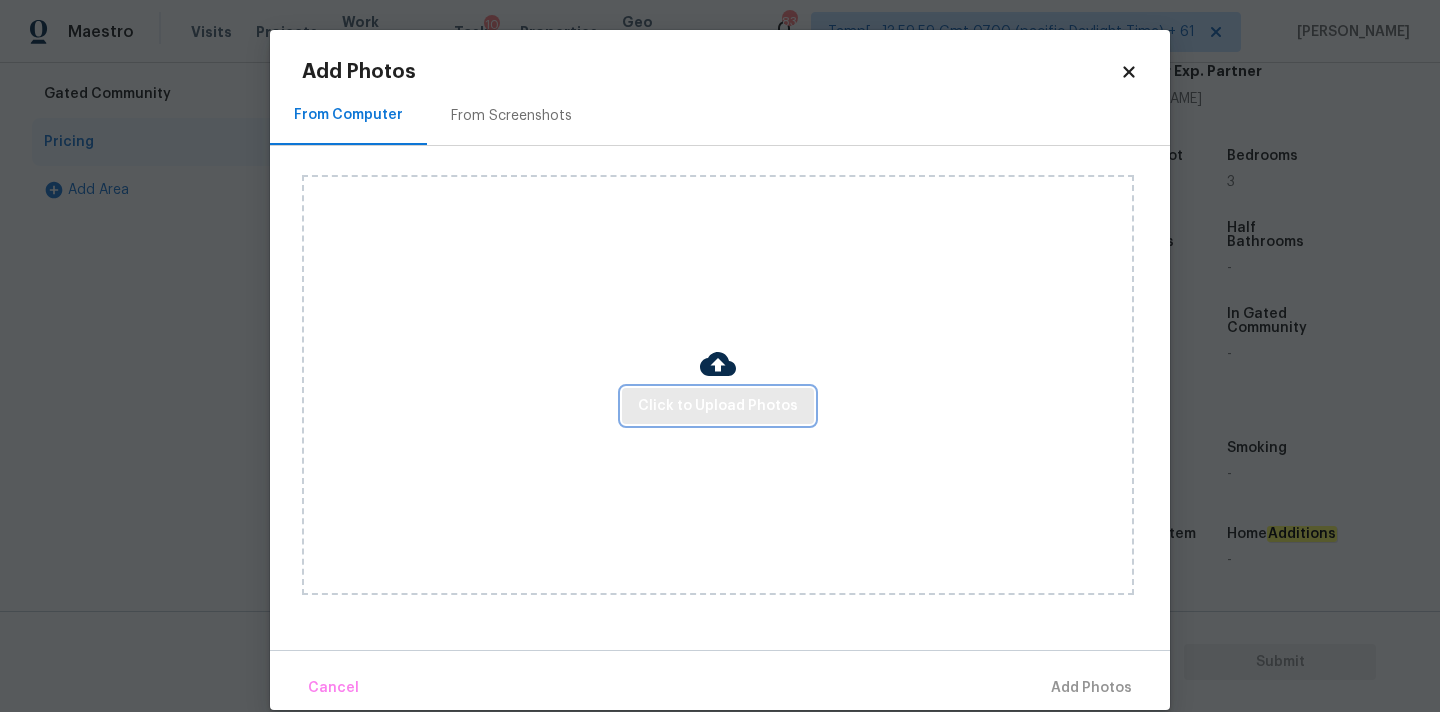click on "Click to Upload Photos" at bounding box center [718, 406] 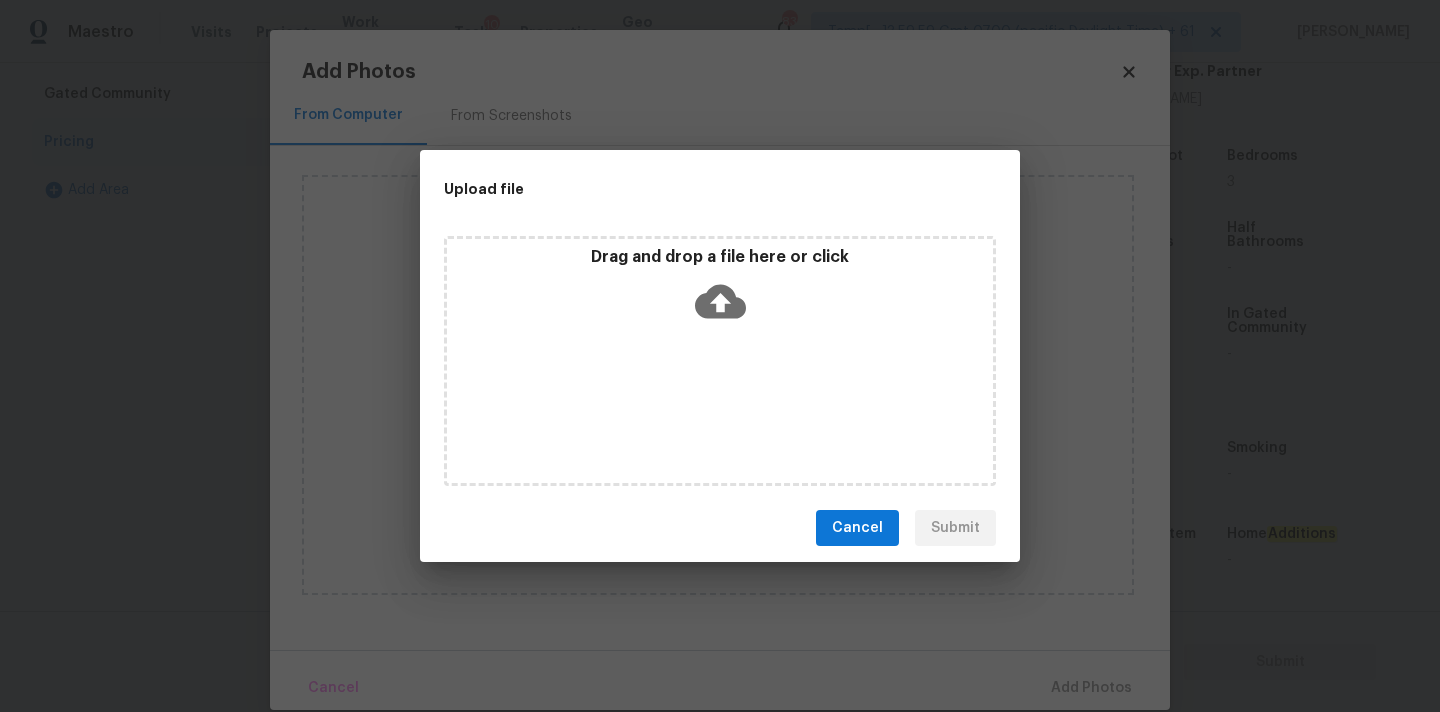 click 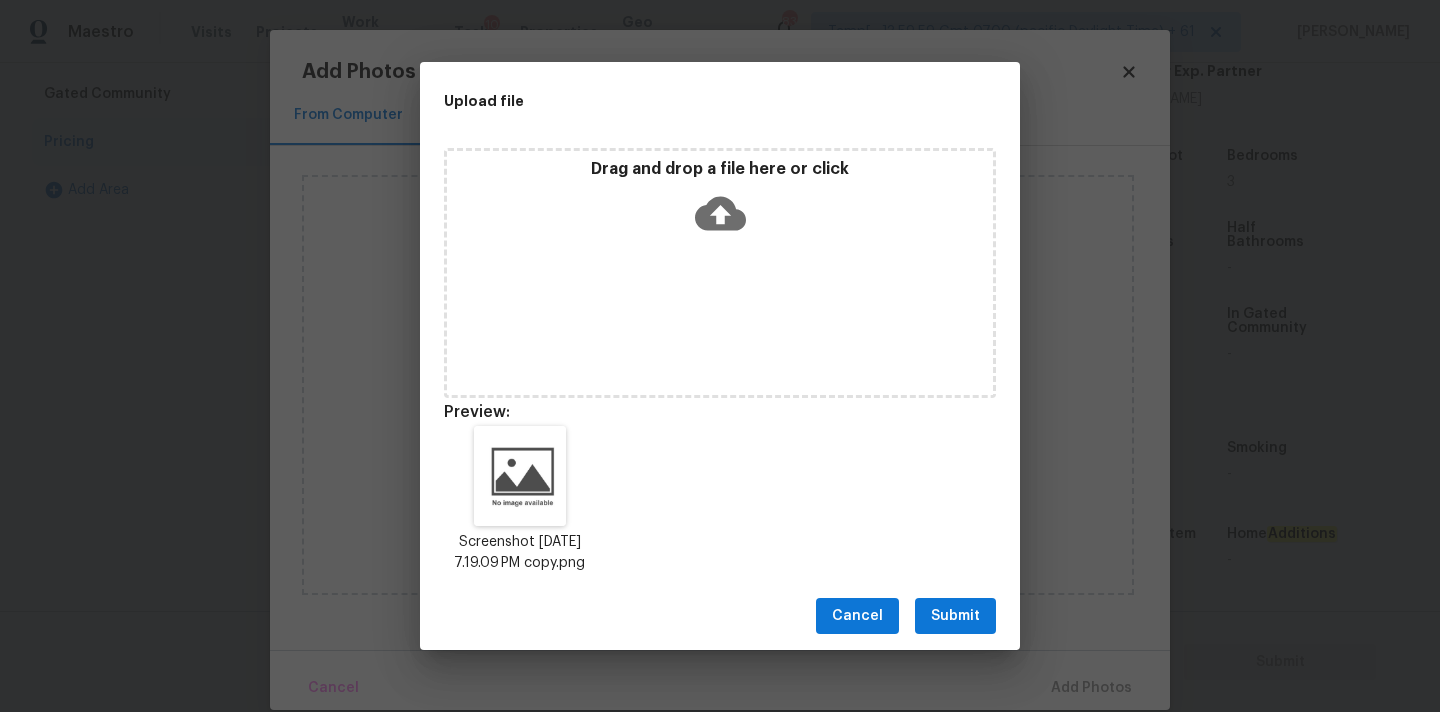 click on "Submit" at bounding box center [955, 616] 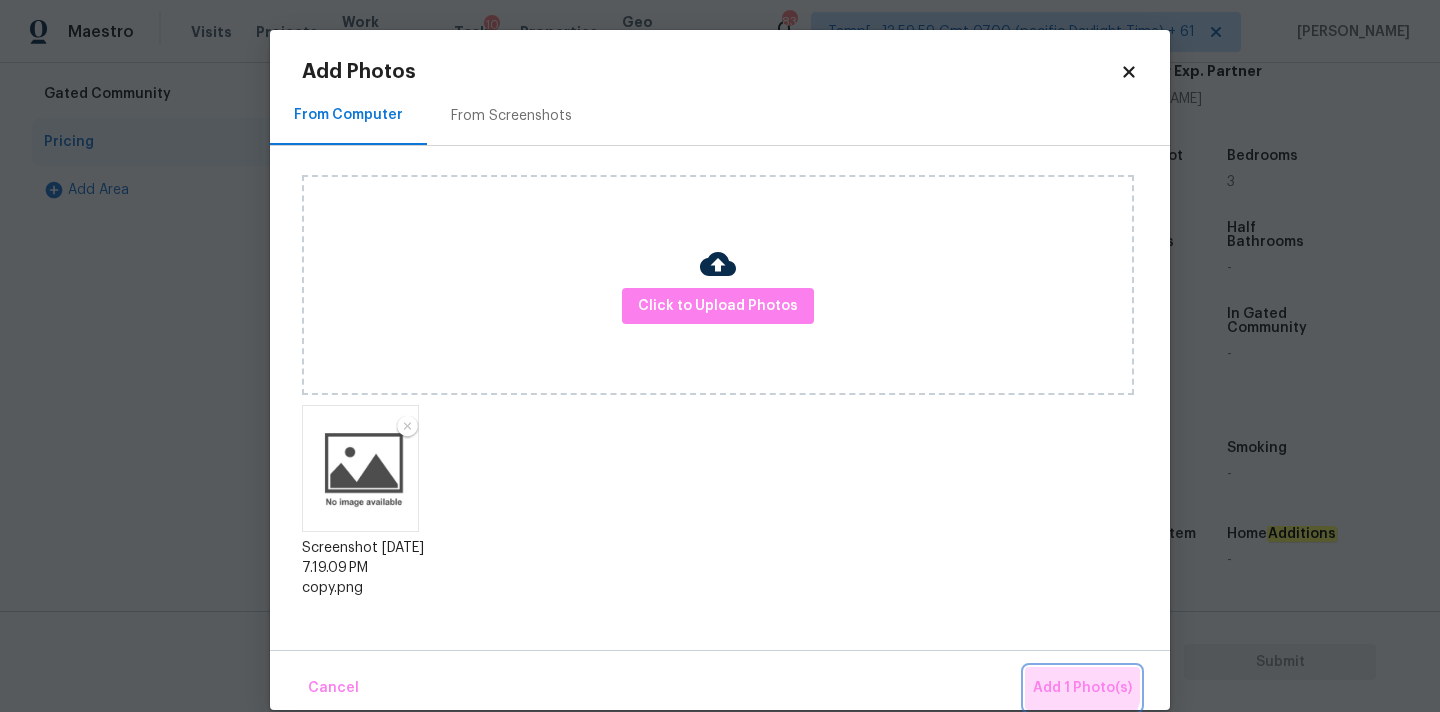 click on "Add 1 Photo(s)" at bounding box center (1082, 688) 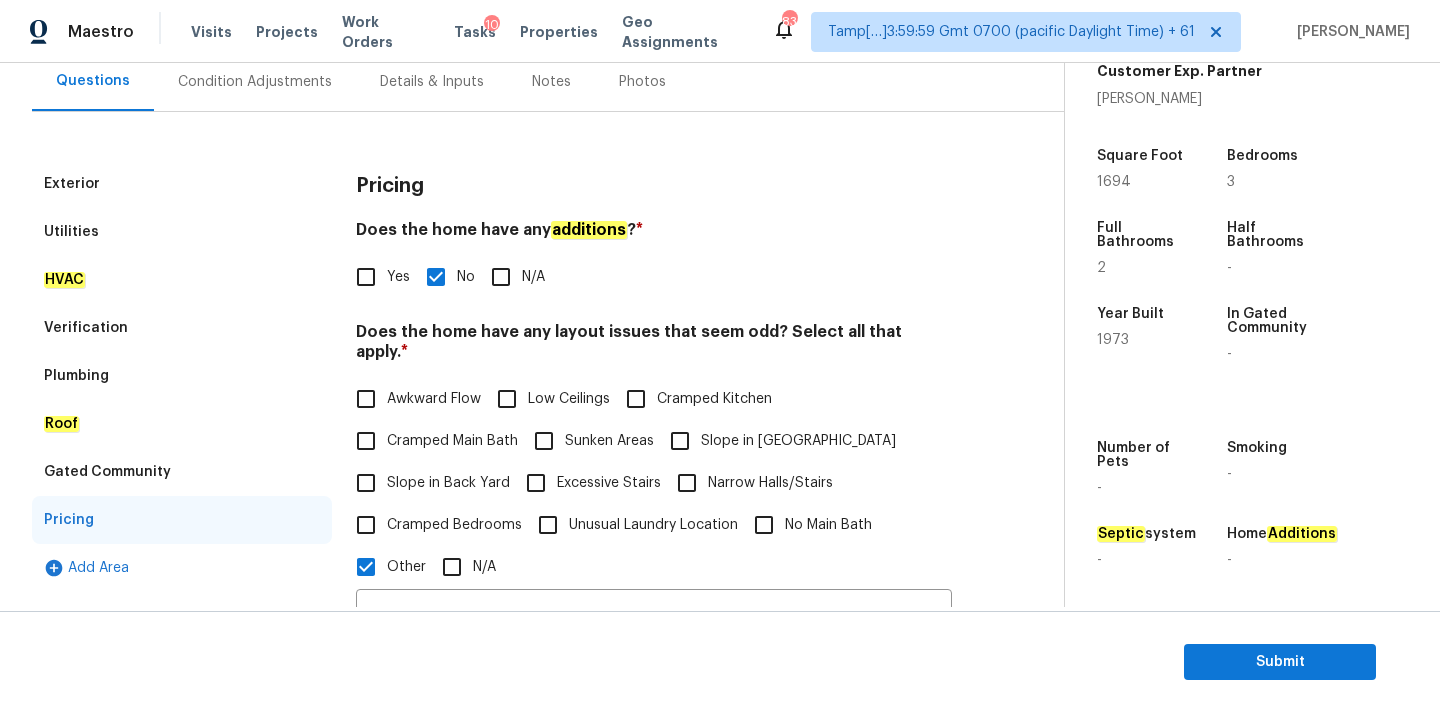 scroll, scrollTop: 66, scrollLeft: 0, axis: vertical 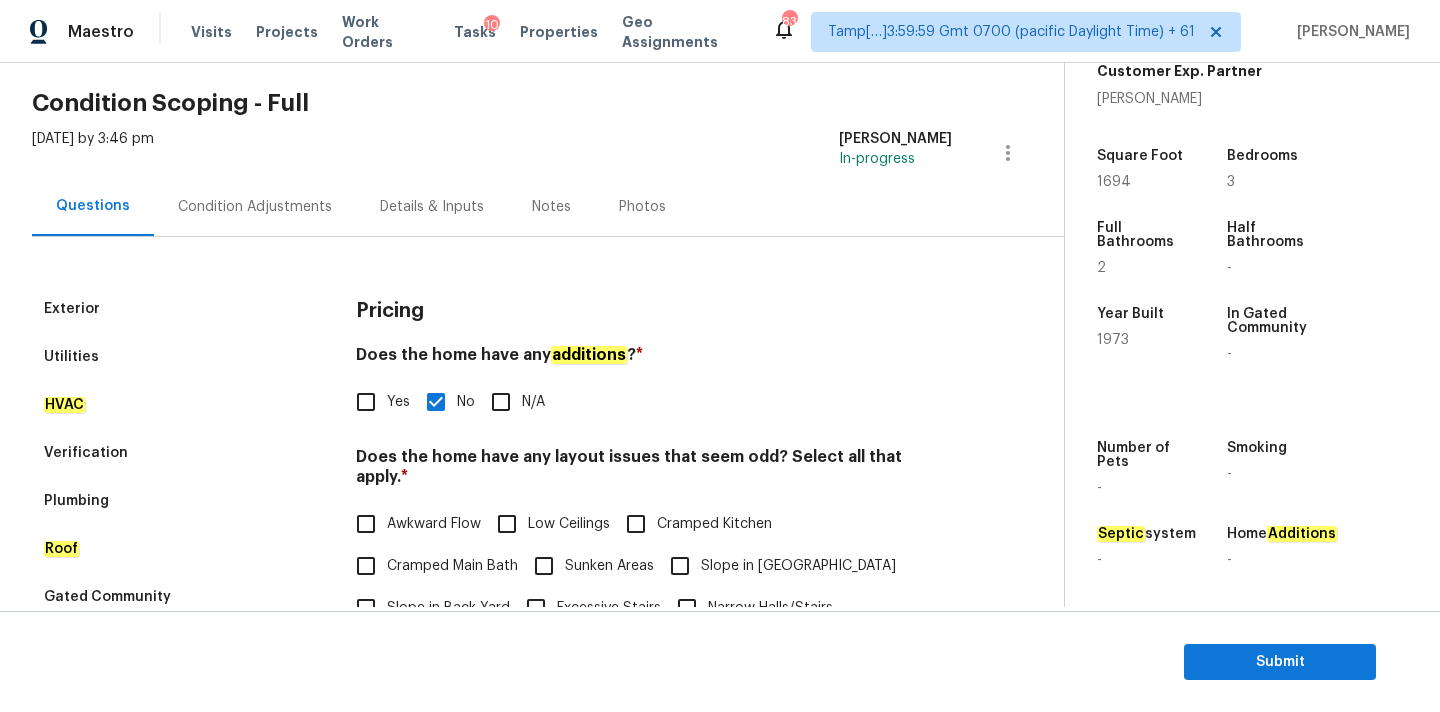 click on "Condition Adjustments" at bounding box center [255, 206] 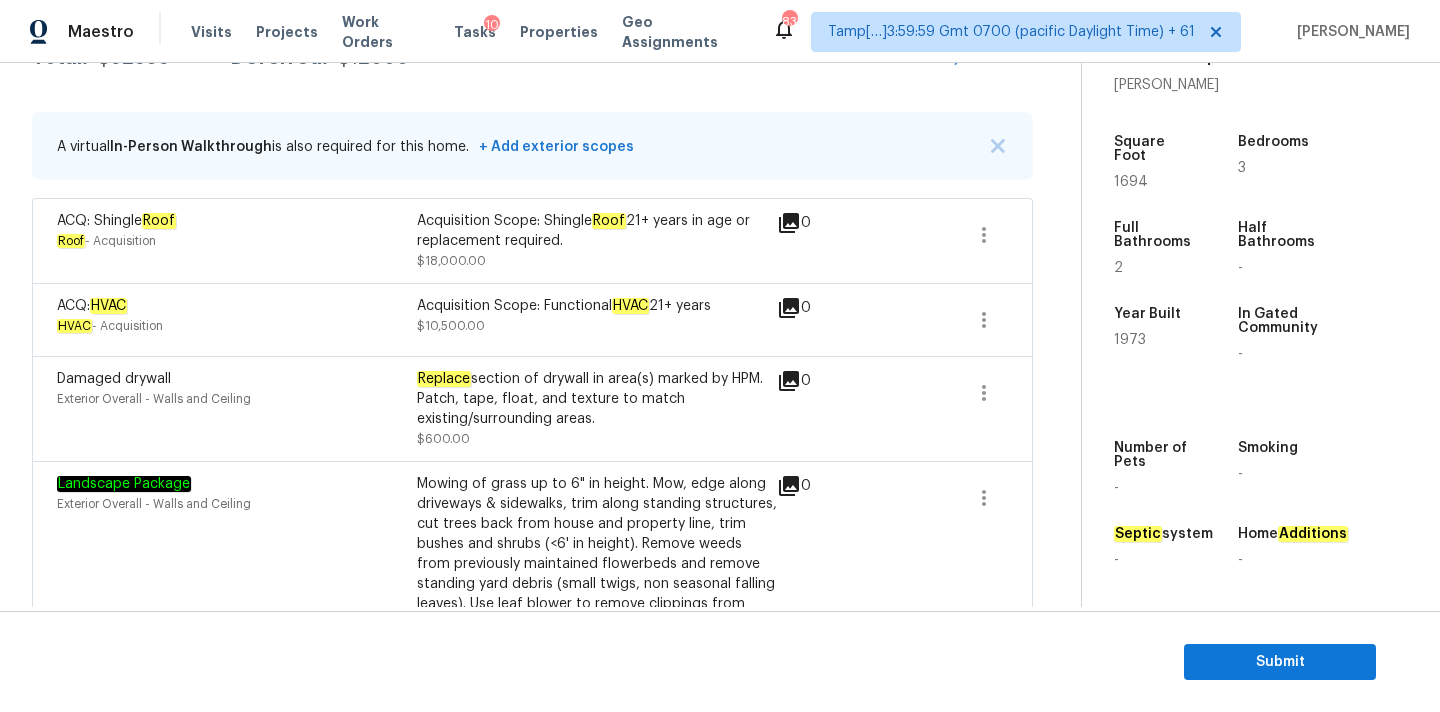 scroll, scrollTop: 272, scrollLeft: 0, axis: vertical 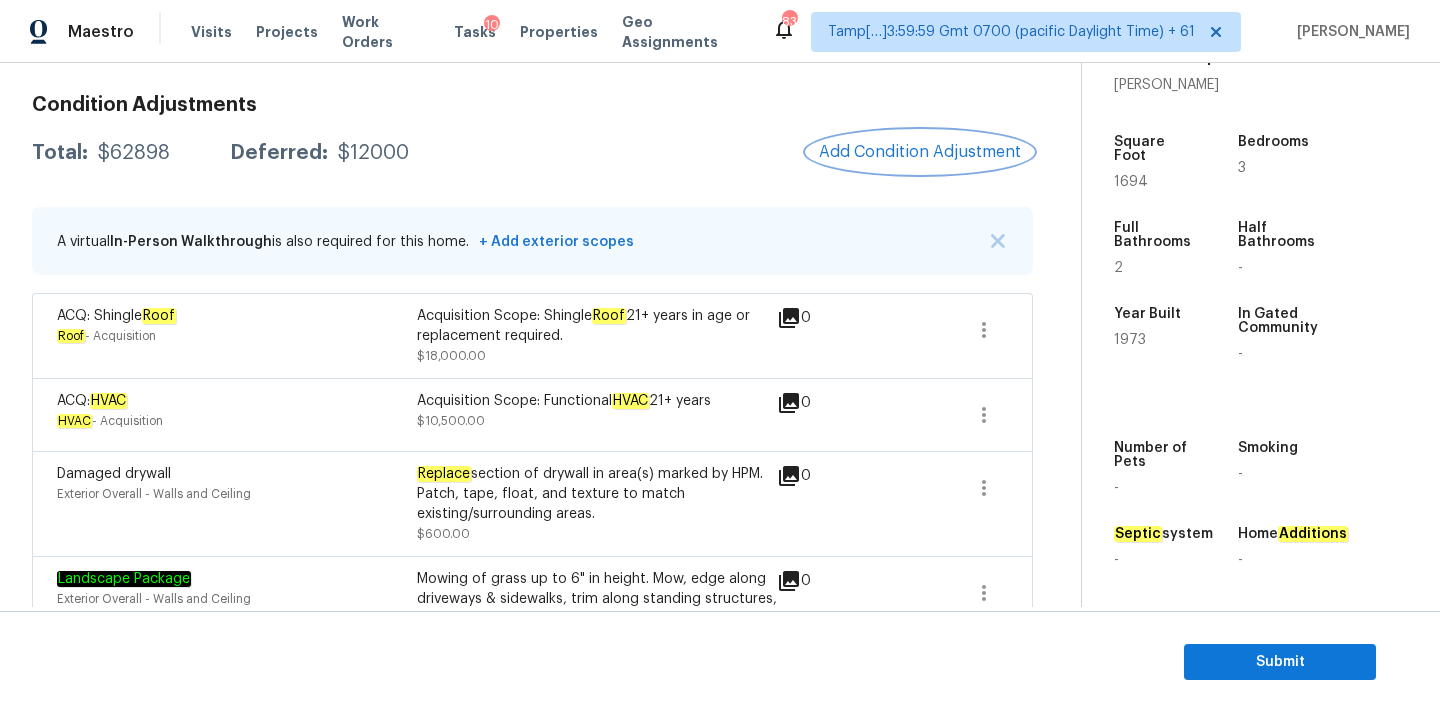 click on "Add Condition Adjustment" at bounding box center (920, 152) 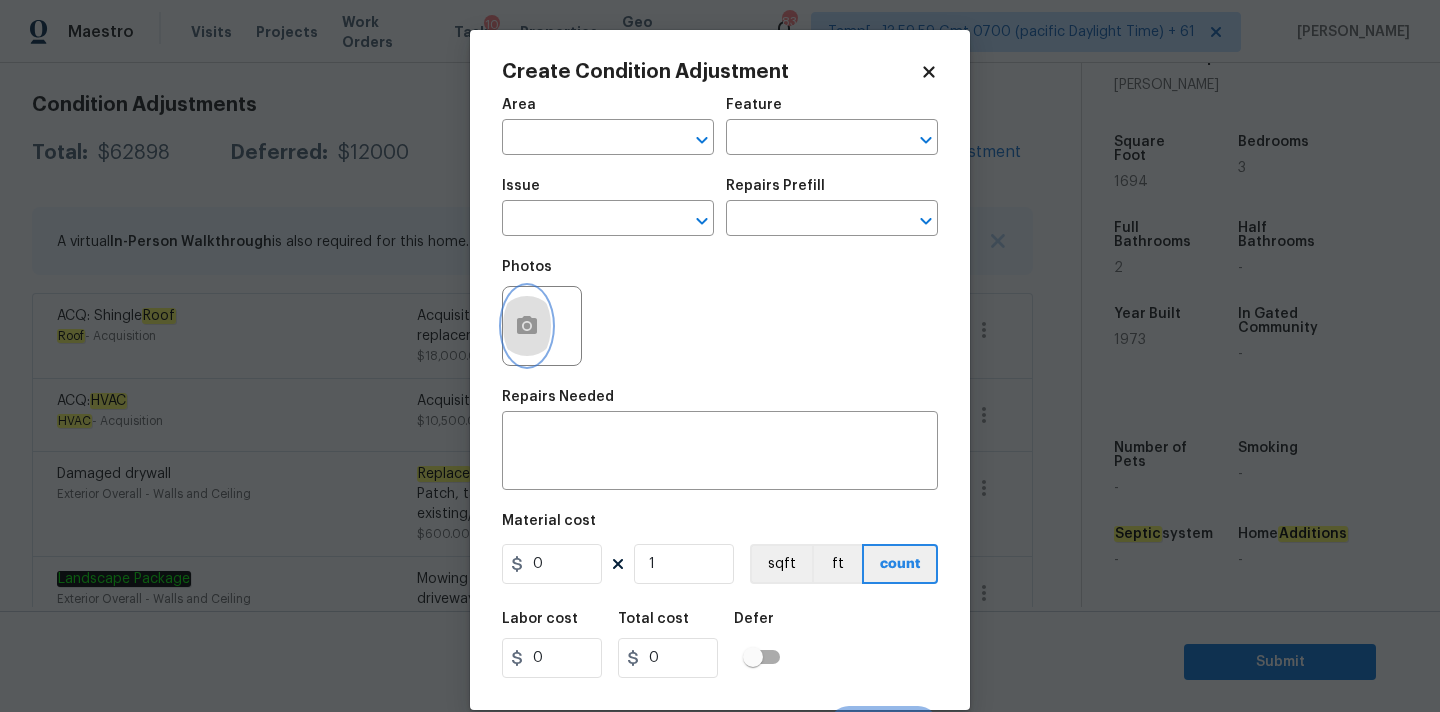 click at bounding box center (527, 326) 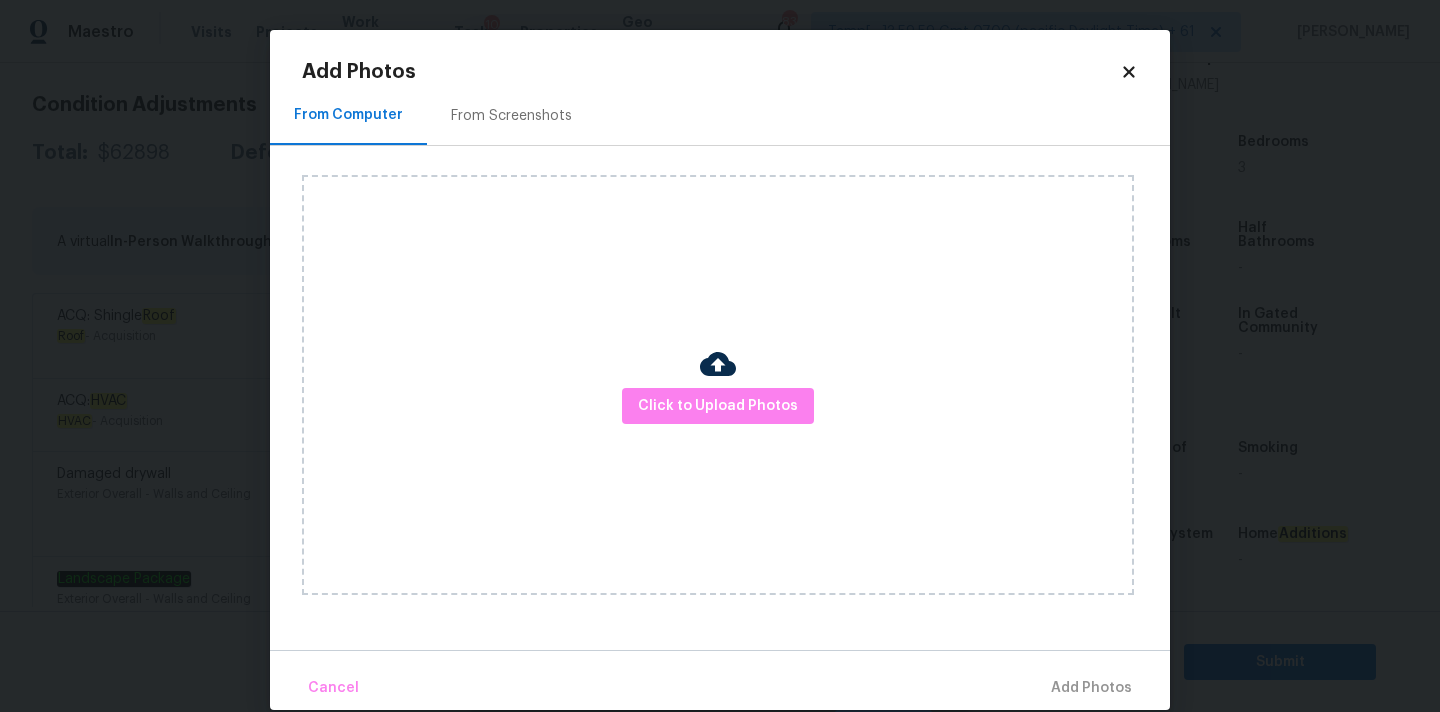 click on "Click to Upload Photos" at bounding box center (718, 385) 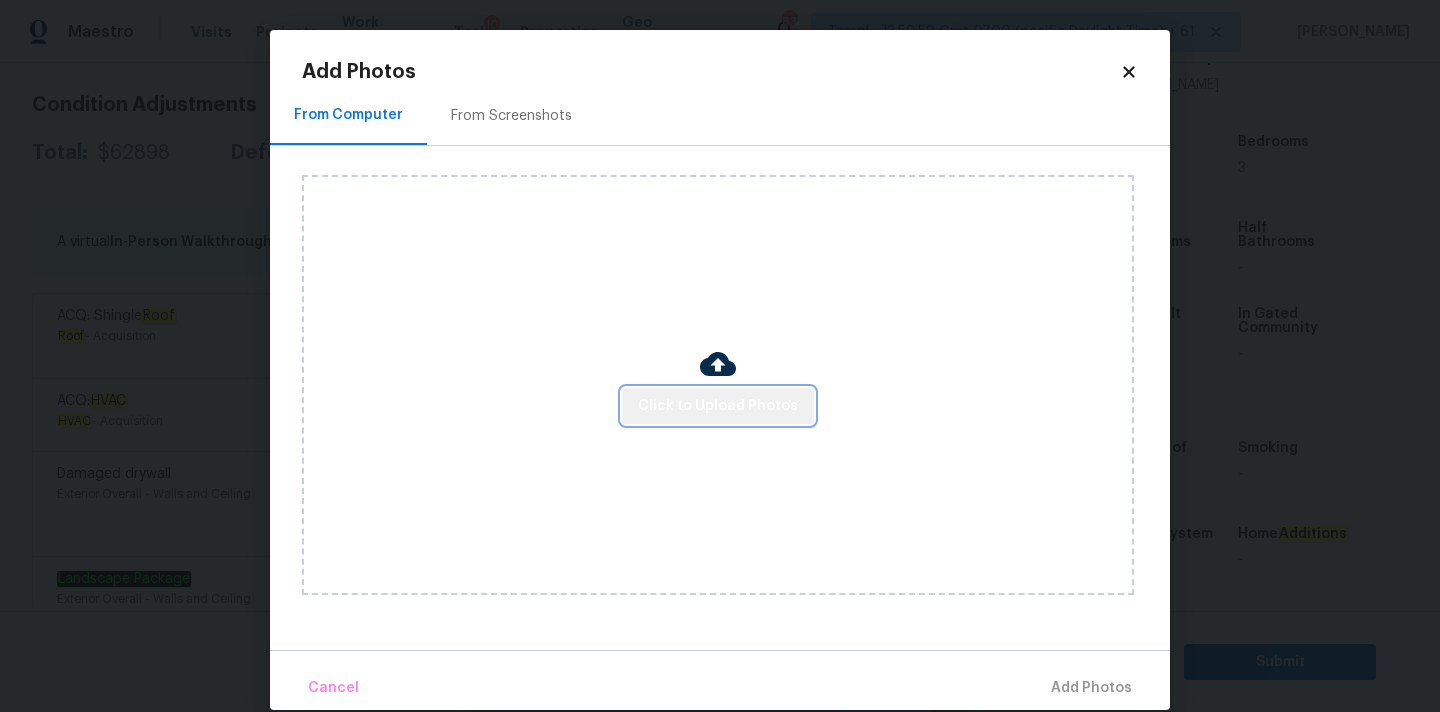 click on "Click to Upload Photos" at bounding box center (718, 406) 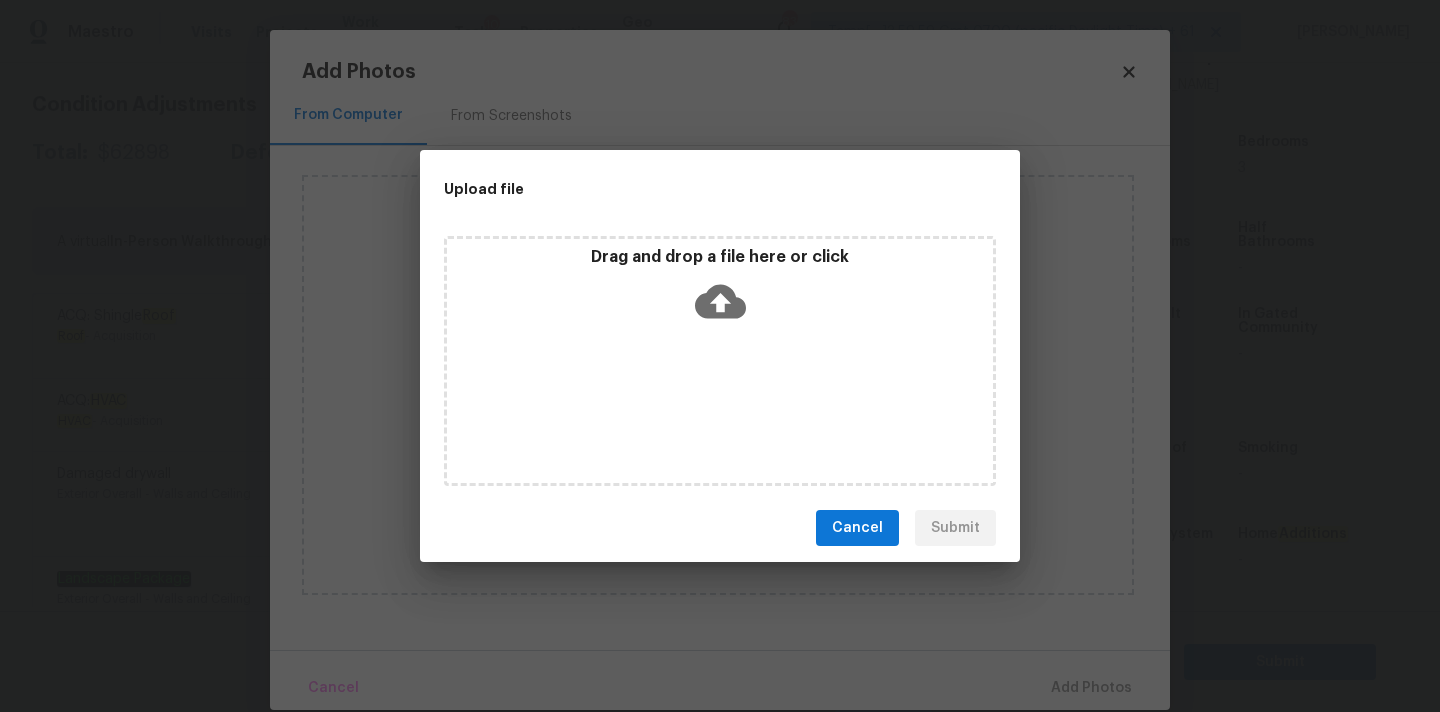 click 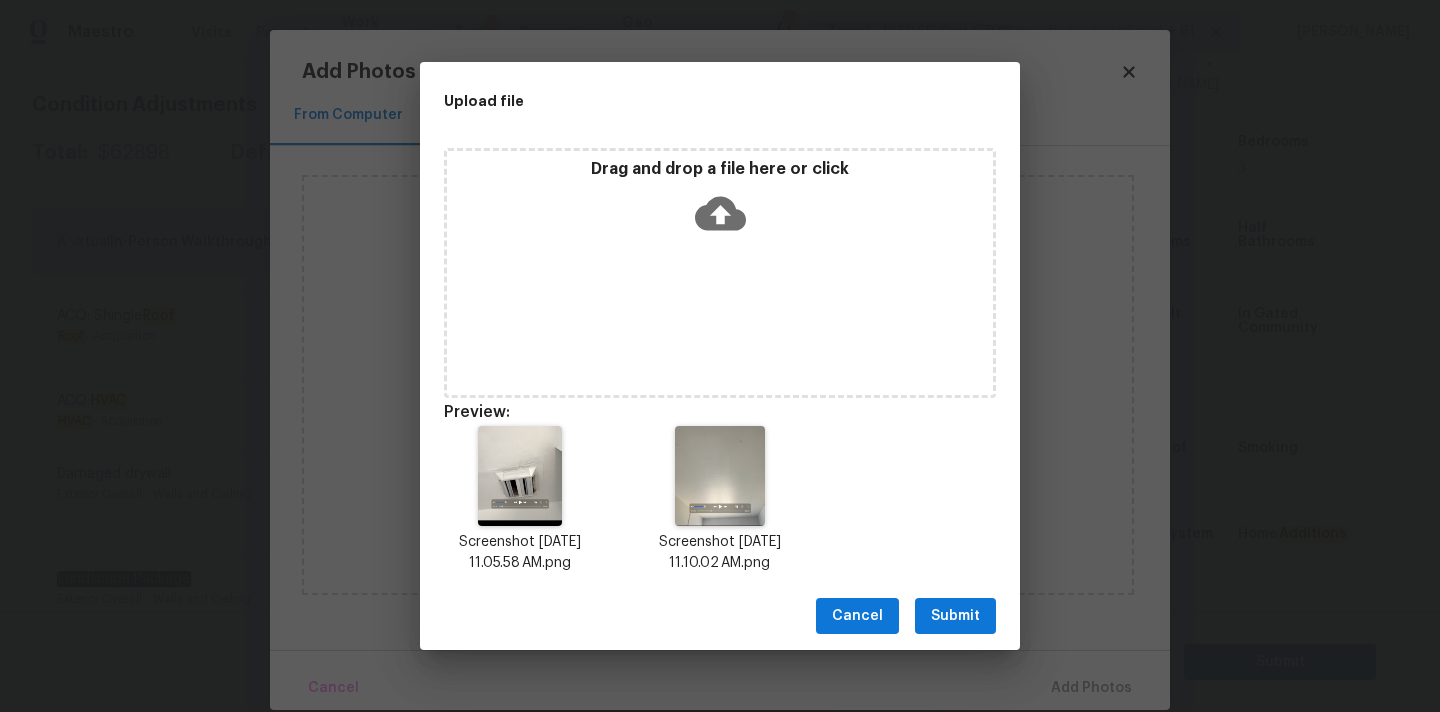click on "Submit" at bounding box center [955, 616] 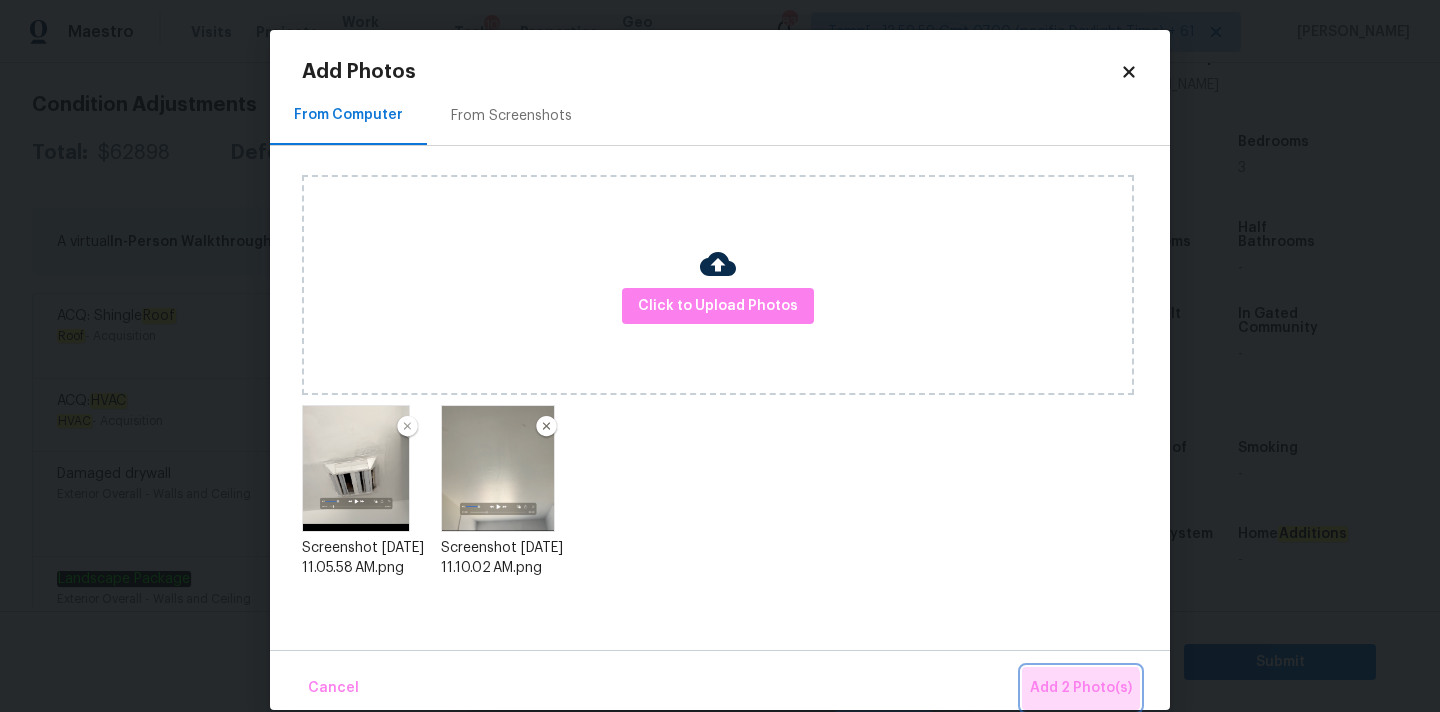 click on "Add 2 Photo(s)" at bounding box center (1081, 688) 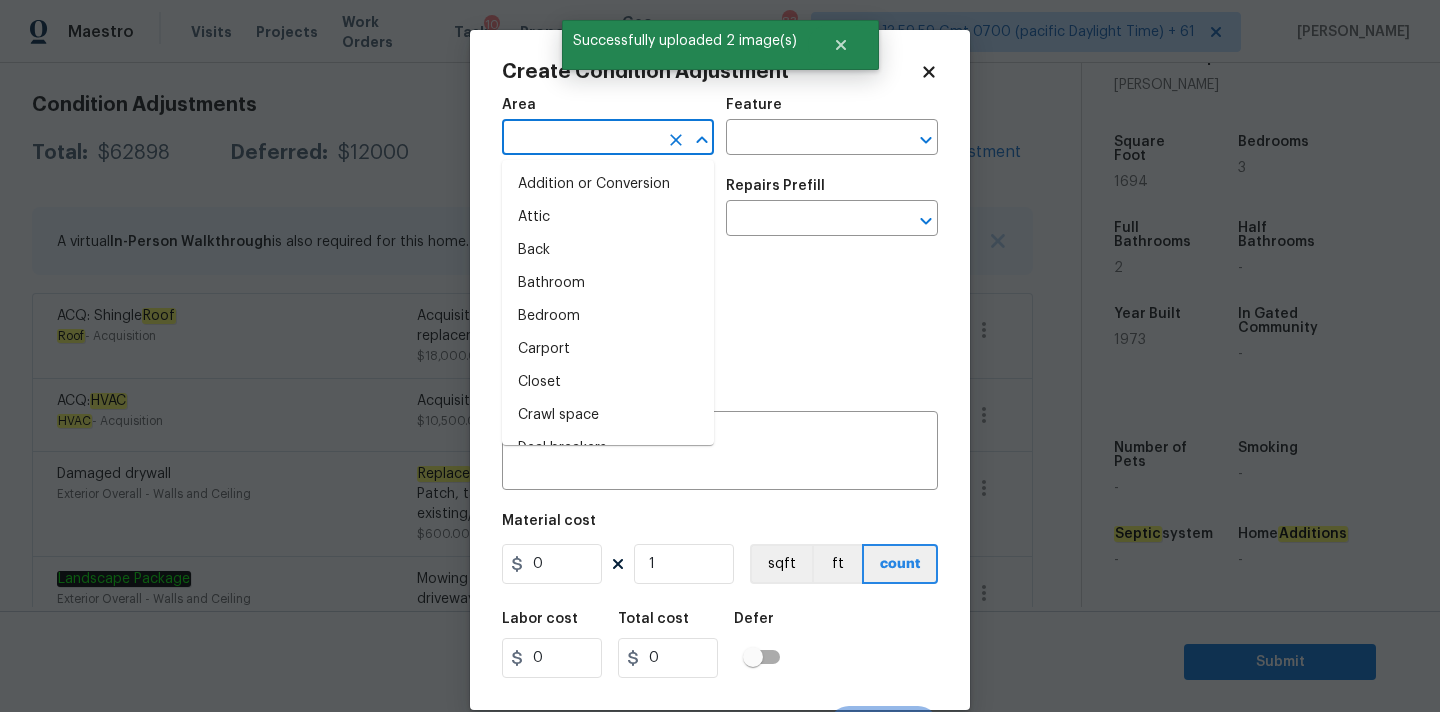 click at bounding box center [580, 139] 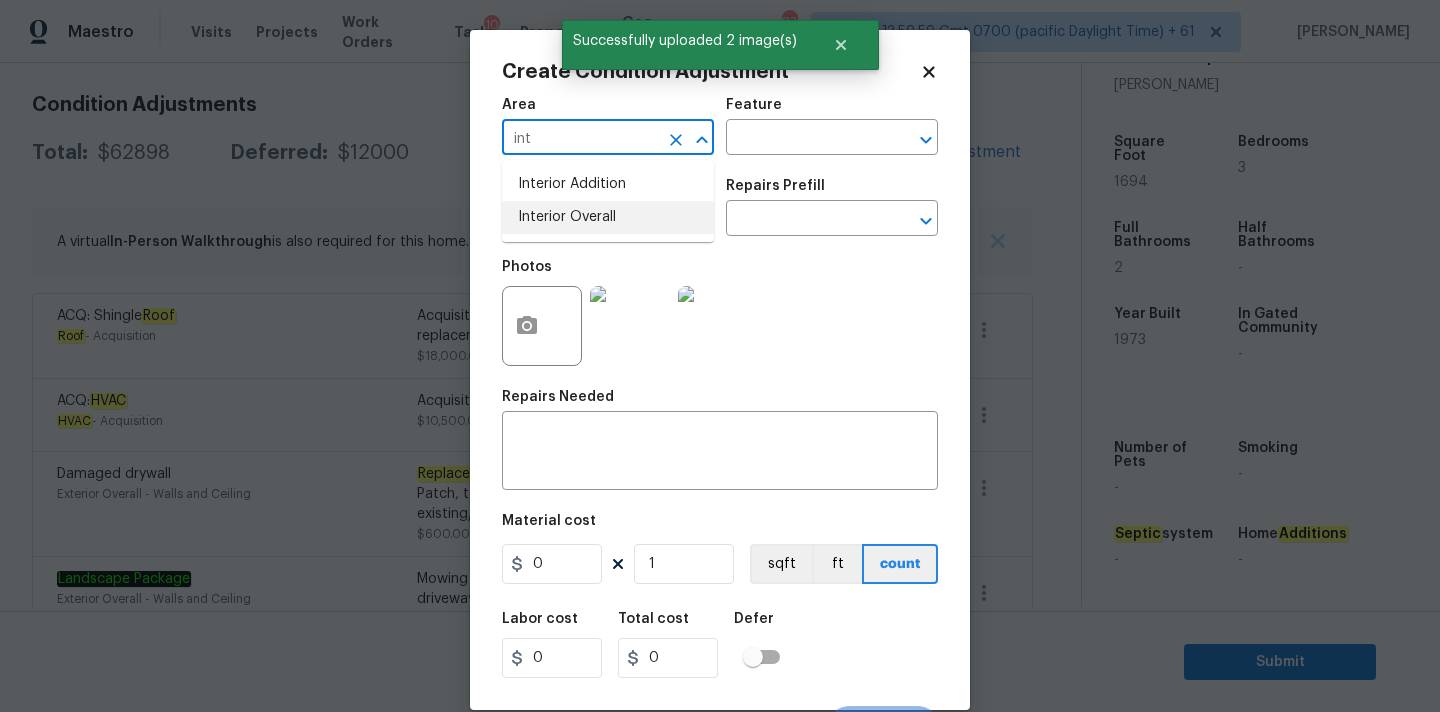 click on "Interior Overall" at bounding box center [608, 217] 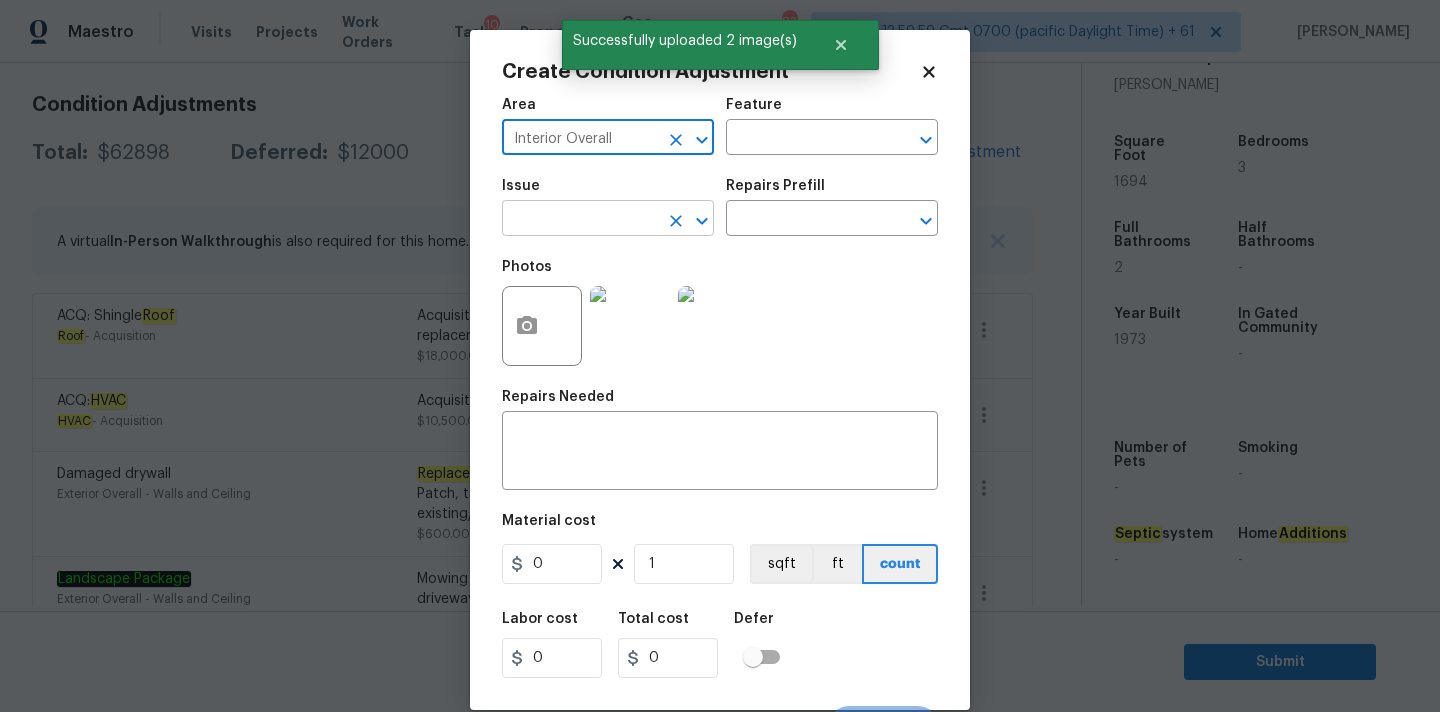 type on "Interior Overall" 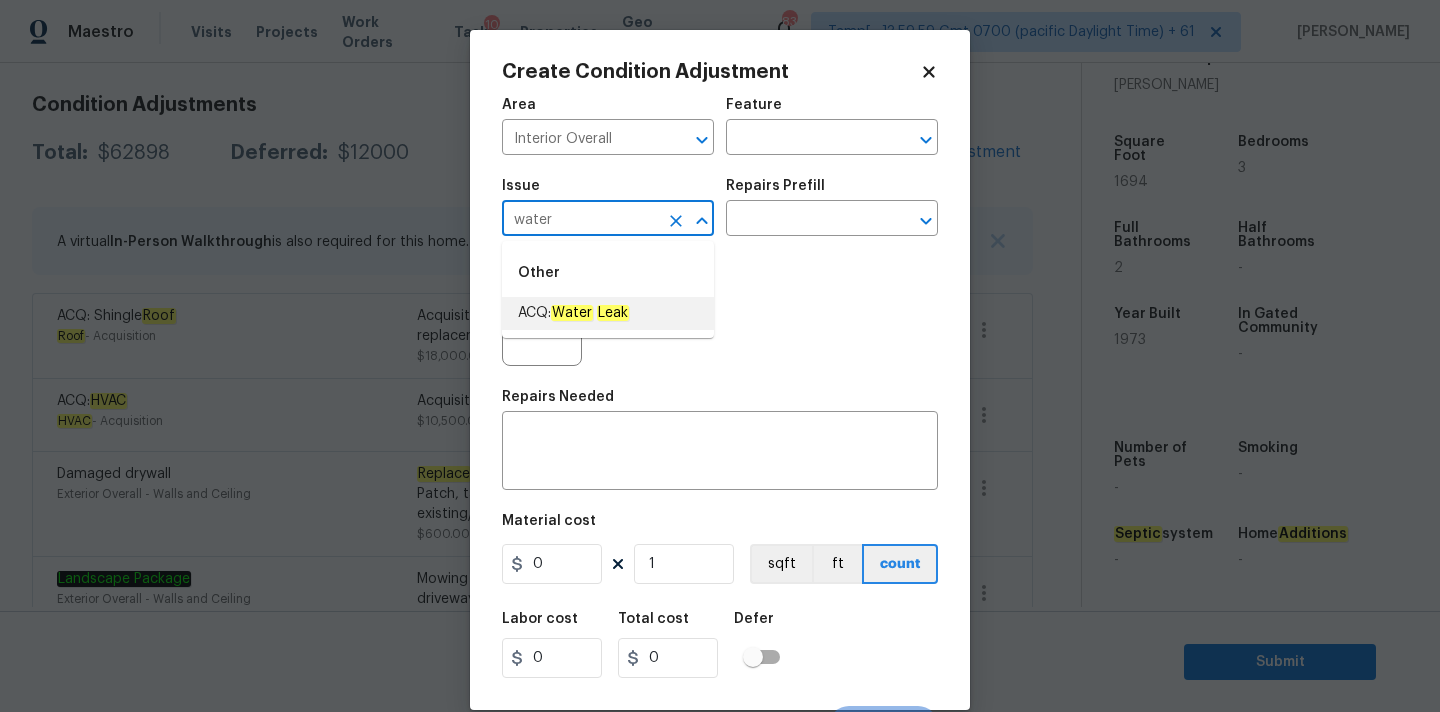 click on "Water" at bounding box center (572, 313) 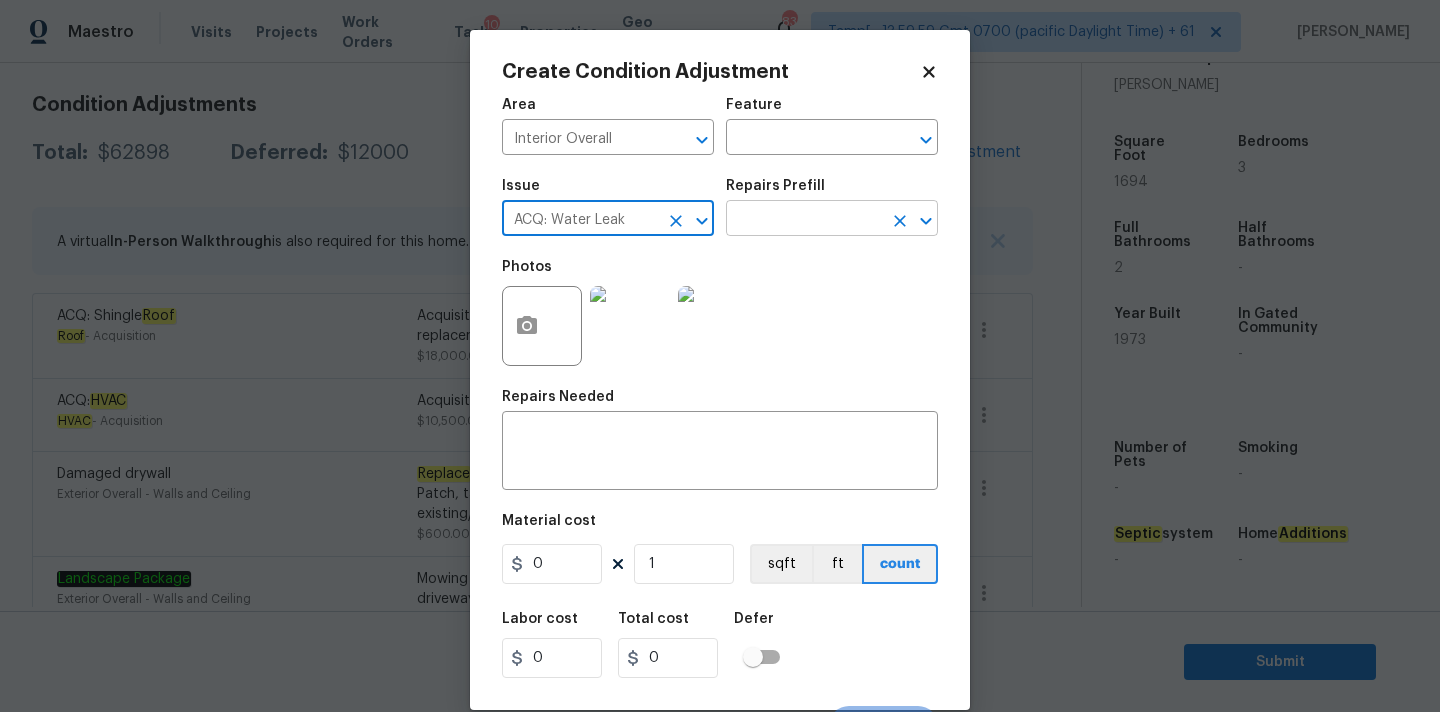 type on "ACQ: Water Leak" 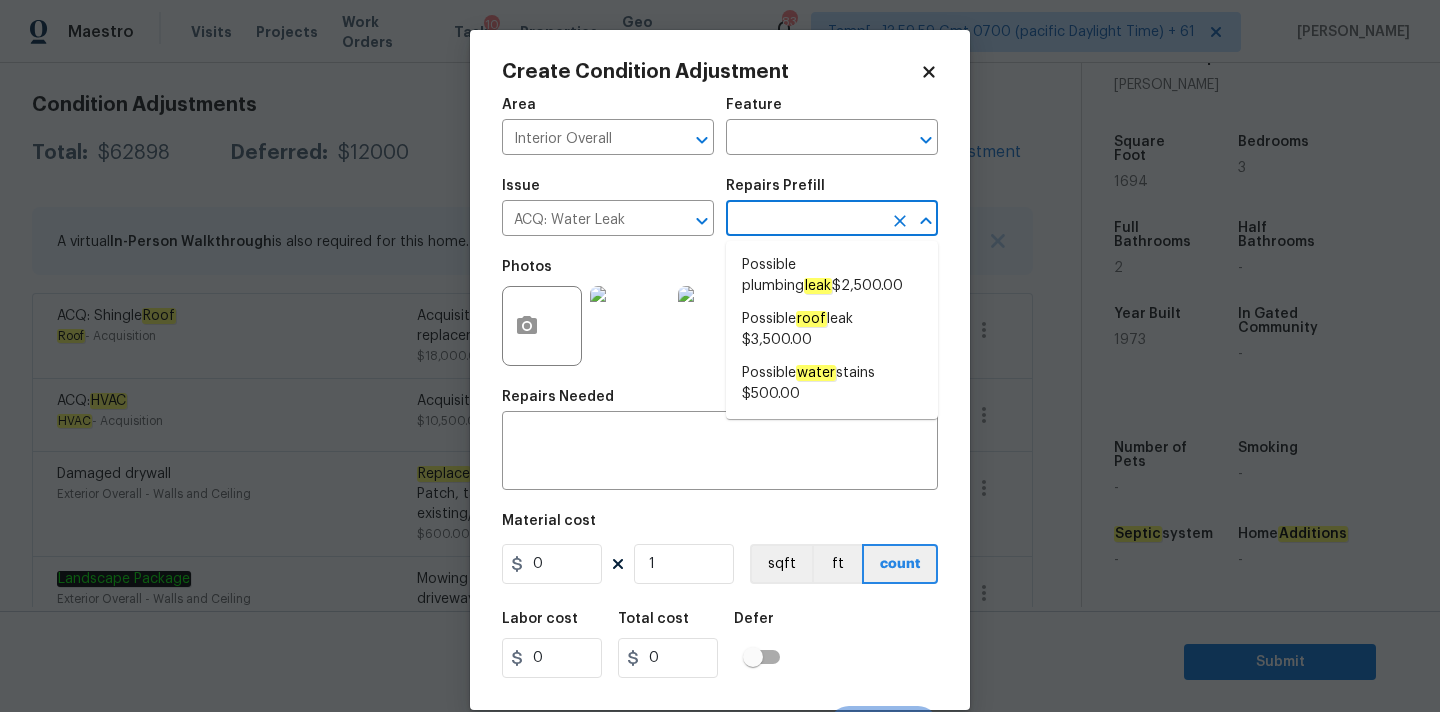 click on "Possible plumbing  leak  $2,500.00 Possible  roof  leak $3,500.00 Possible  water  stains $500.00" at bounding box center [832, 330] 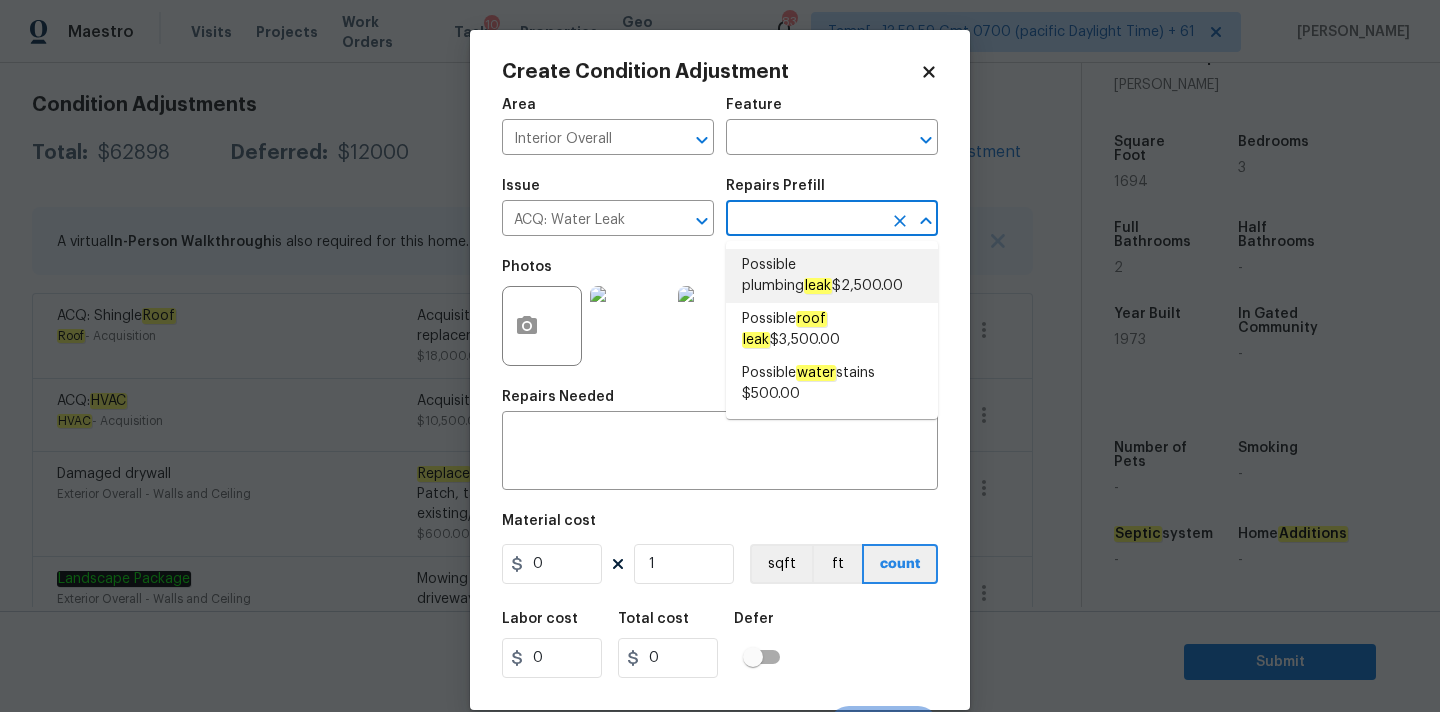 click on "Possible plumbing  leak  $2,500.00" at bounding box center [832, 276] 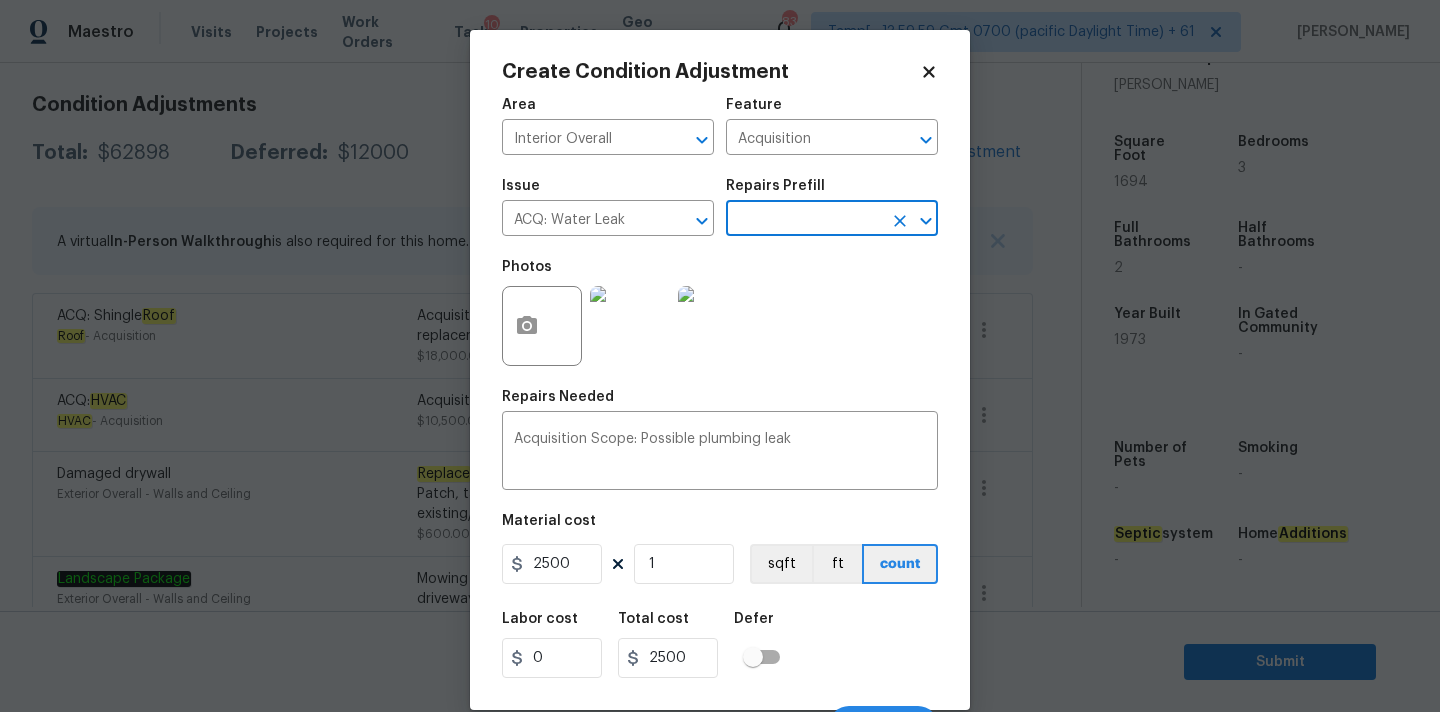 click at bounding box center (804, 220) 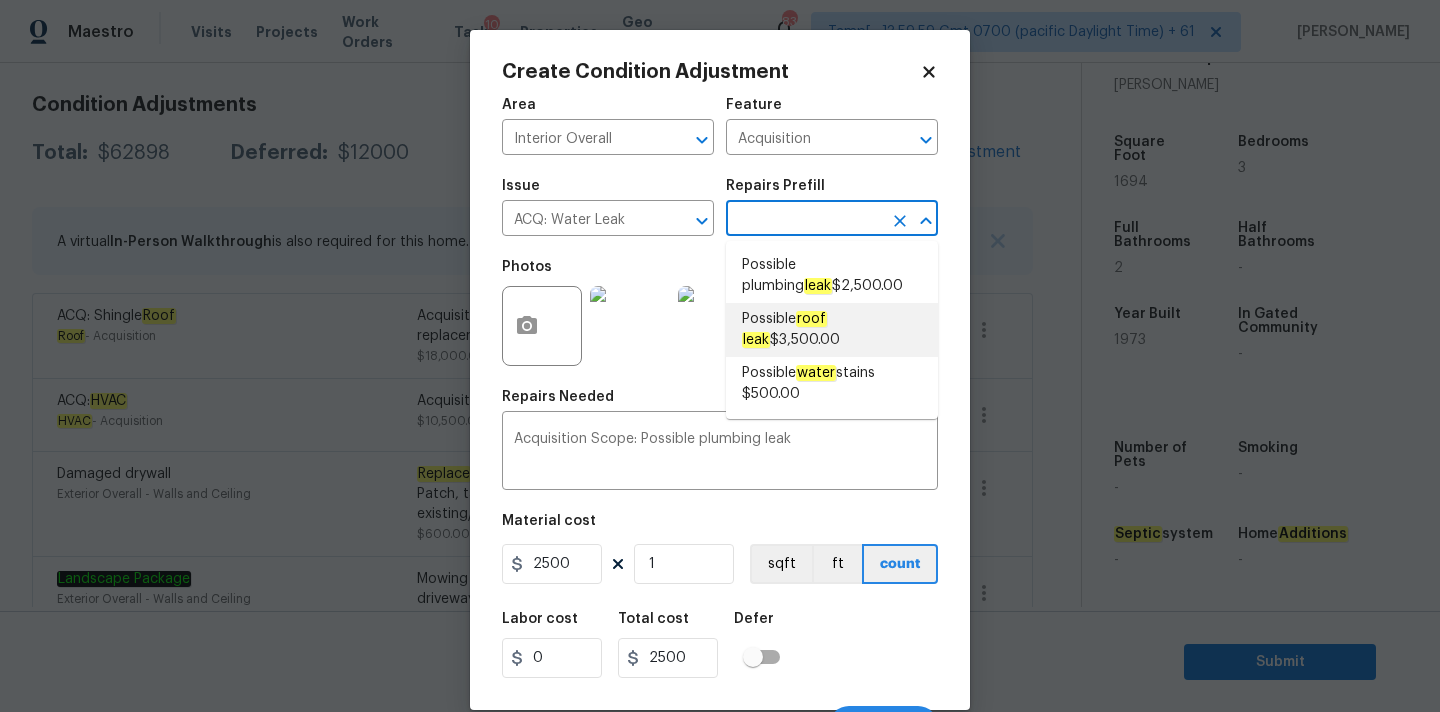 click on "Possible  roof   leak  $3,500.00" at bounding box center [832, 330] 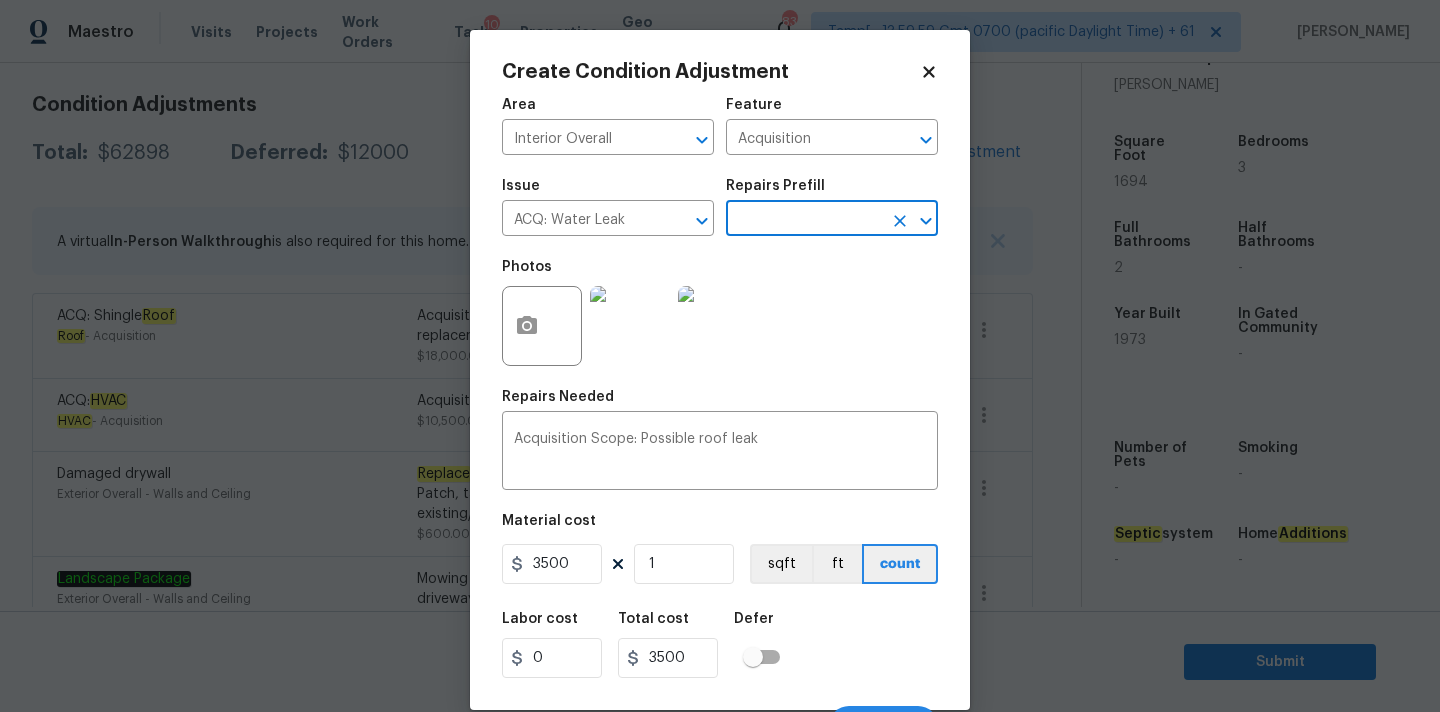 scroll, scrollTop: 35, scrollLeft: 0, axis: vertical 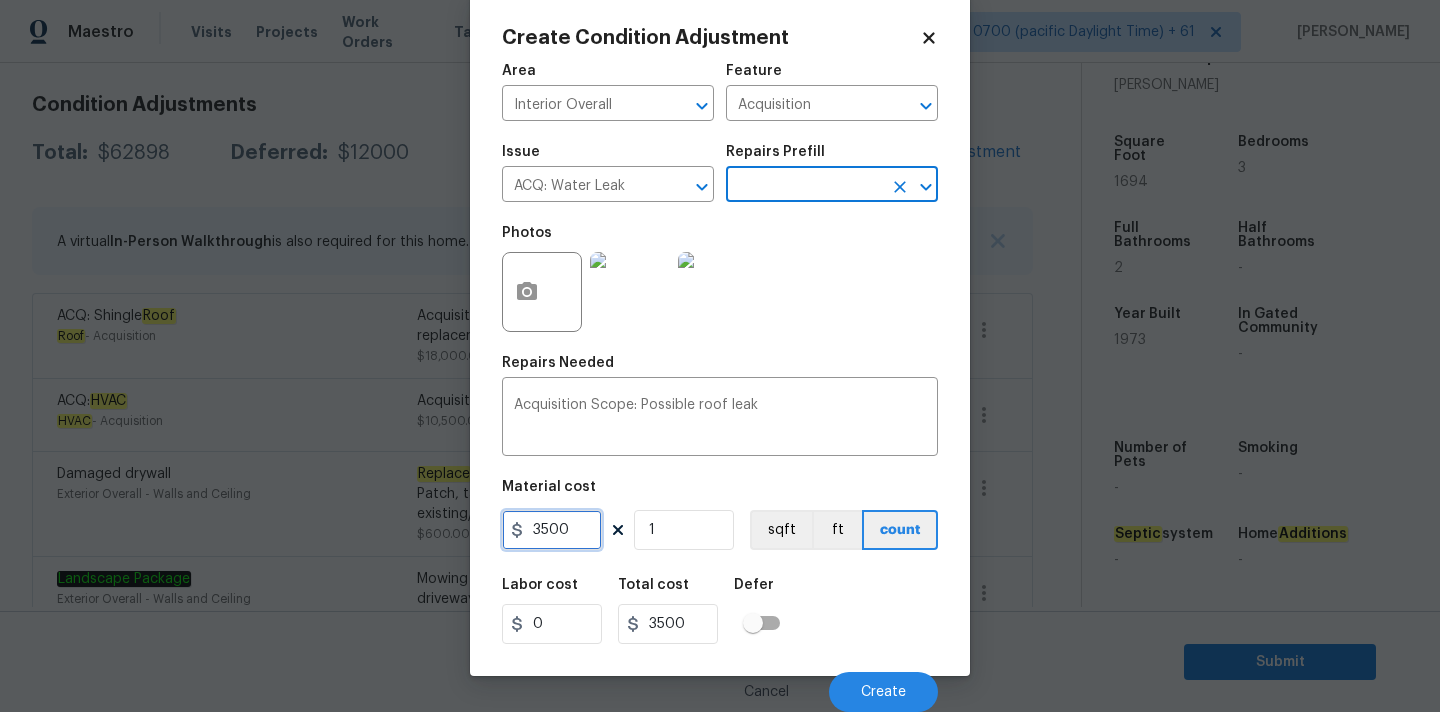 click on "3500" at bounding box center (552, 530) 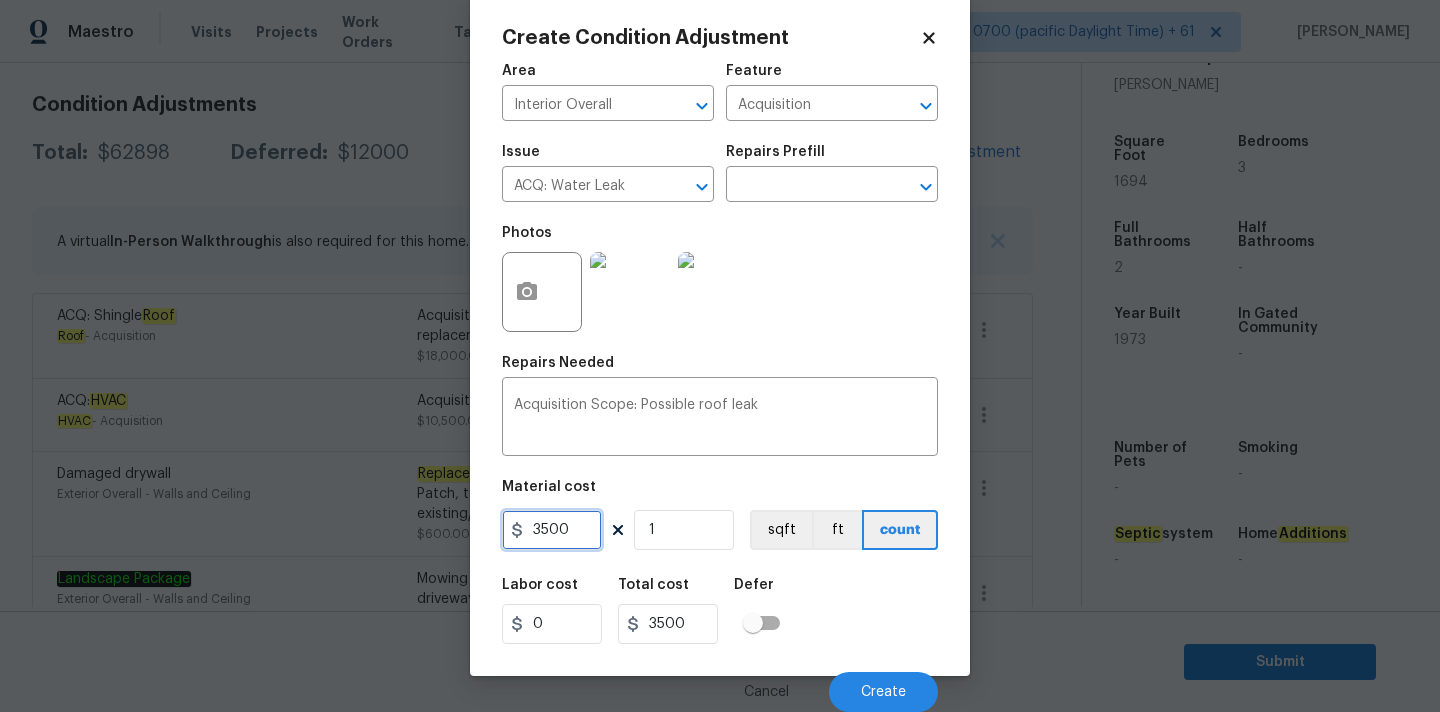 click on "3500" at bounding box center (552, 530) 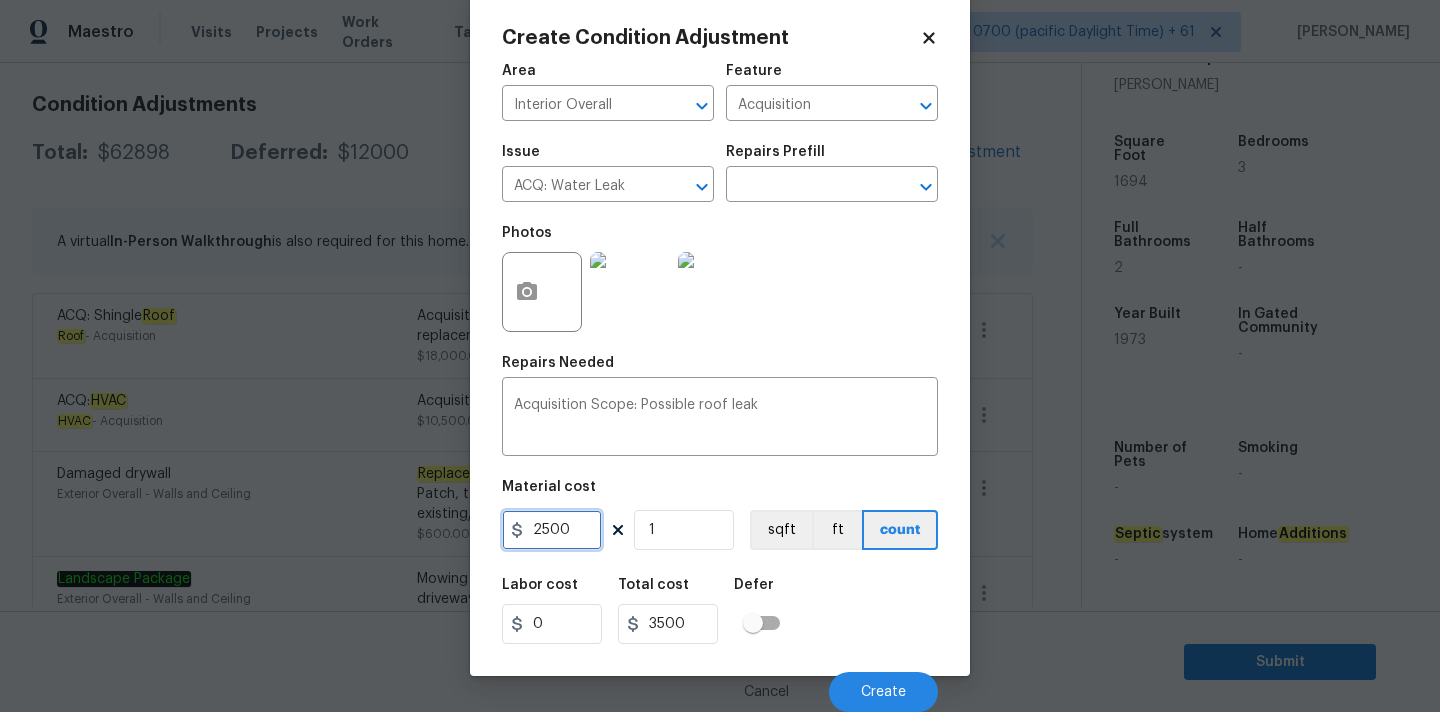 type on "2500" 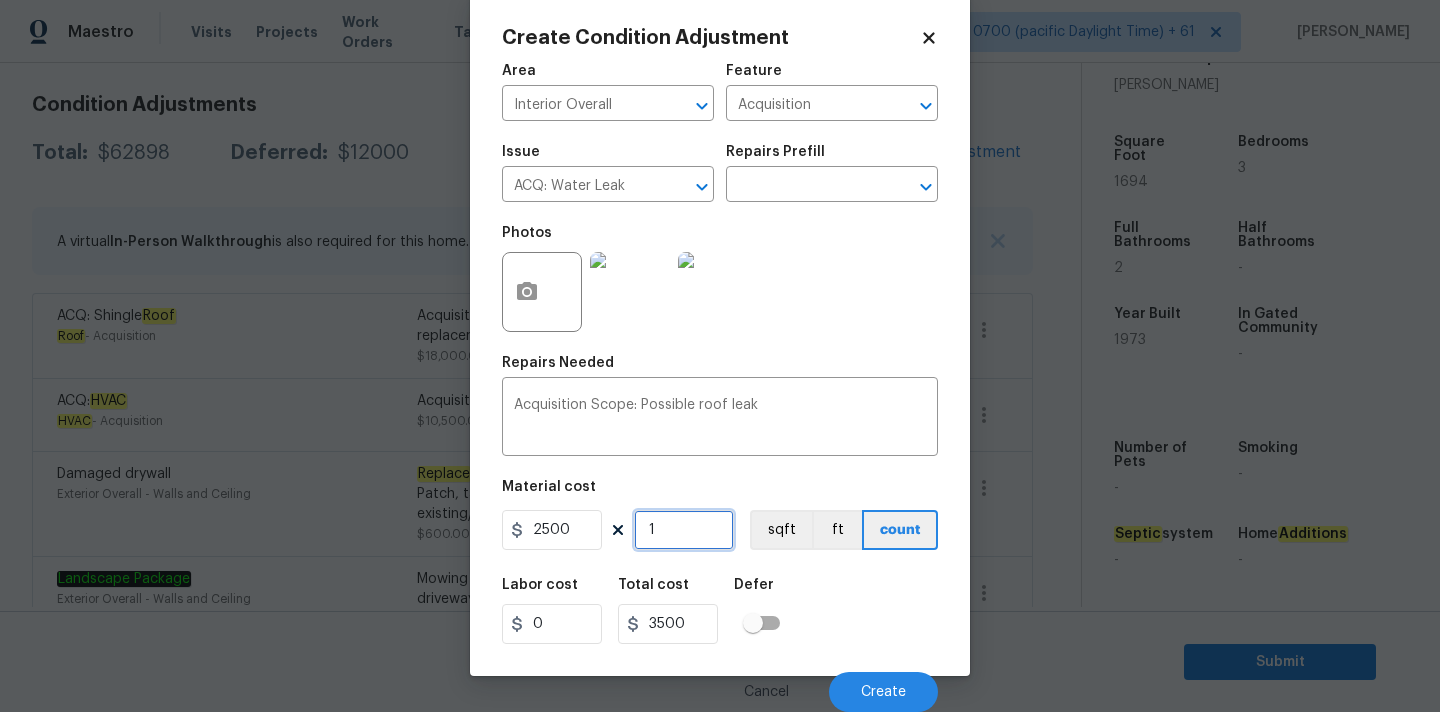 type on "2500" 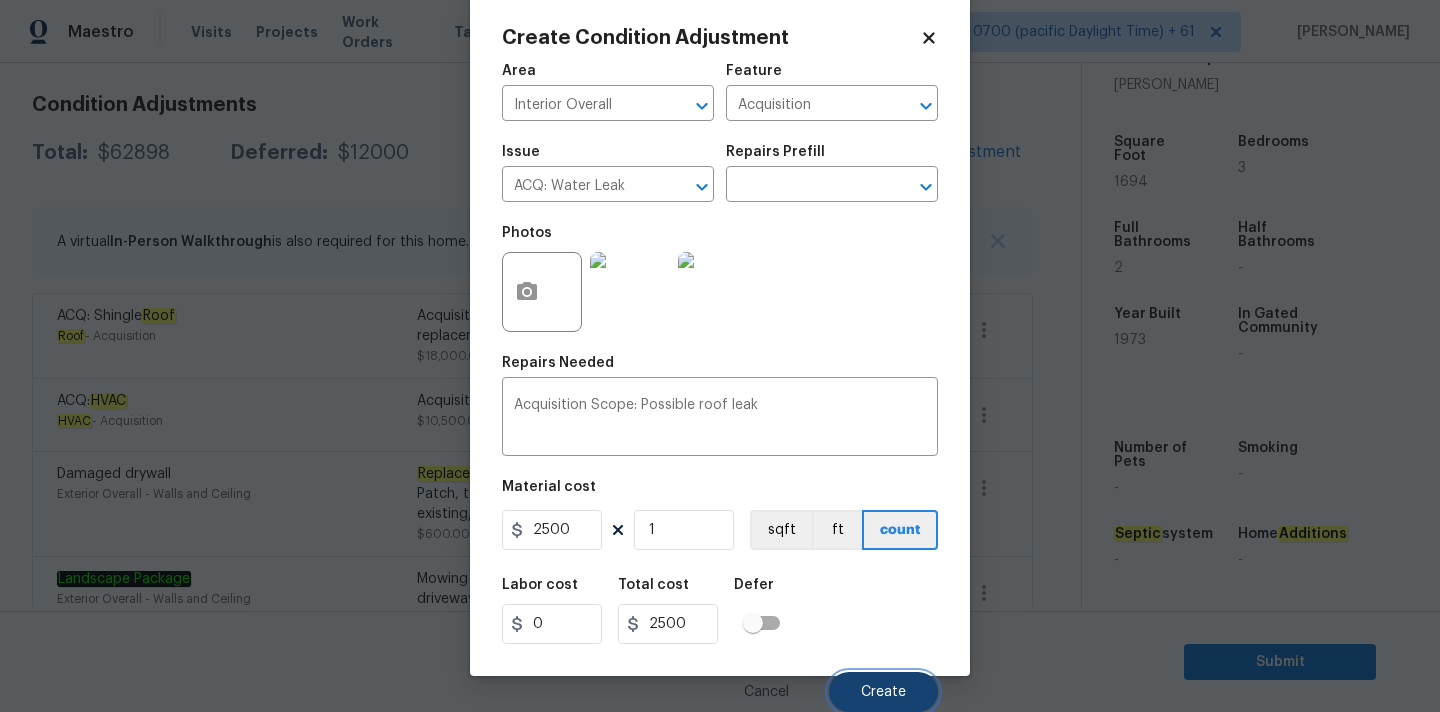 click on "Create" at bounding box center [883, 692] 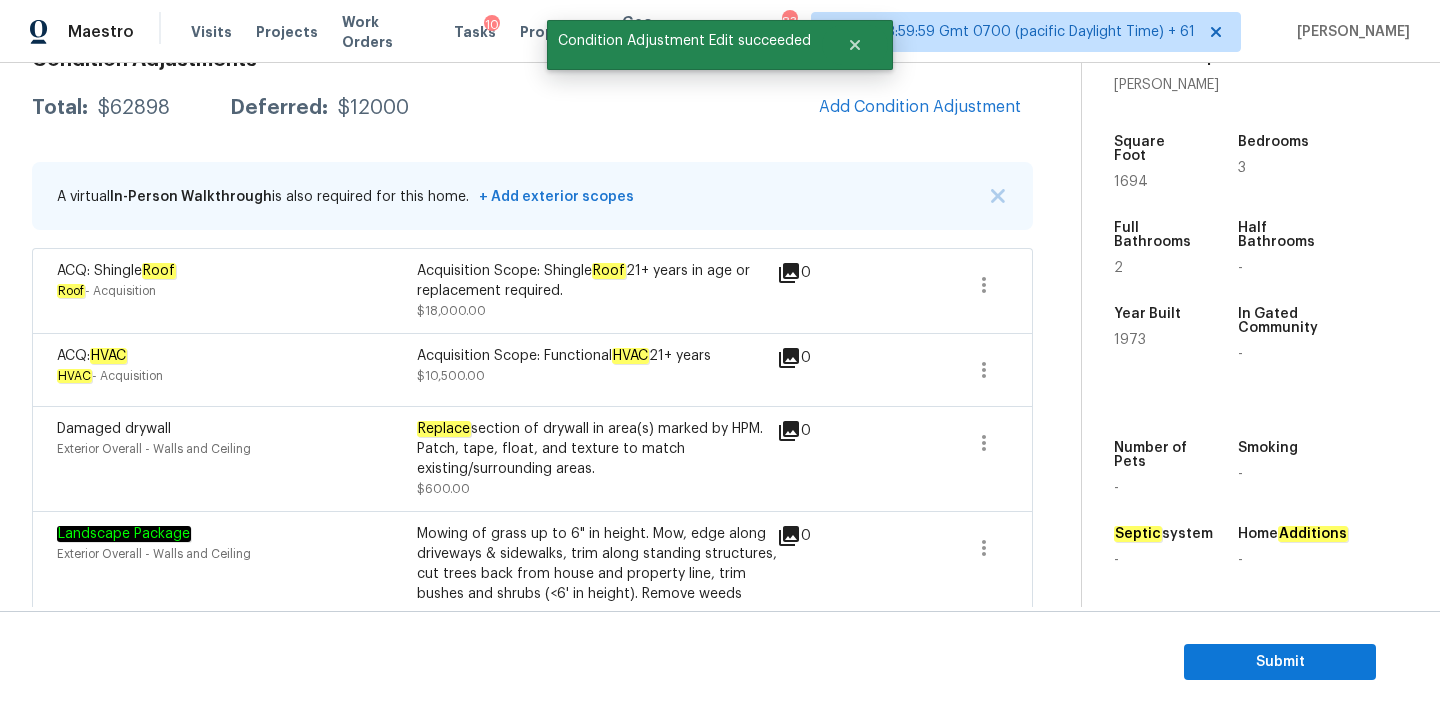 scroll, scrollTop: 272, scrollLeft: 0, axis: vertical 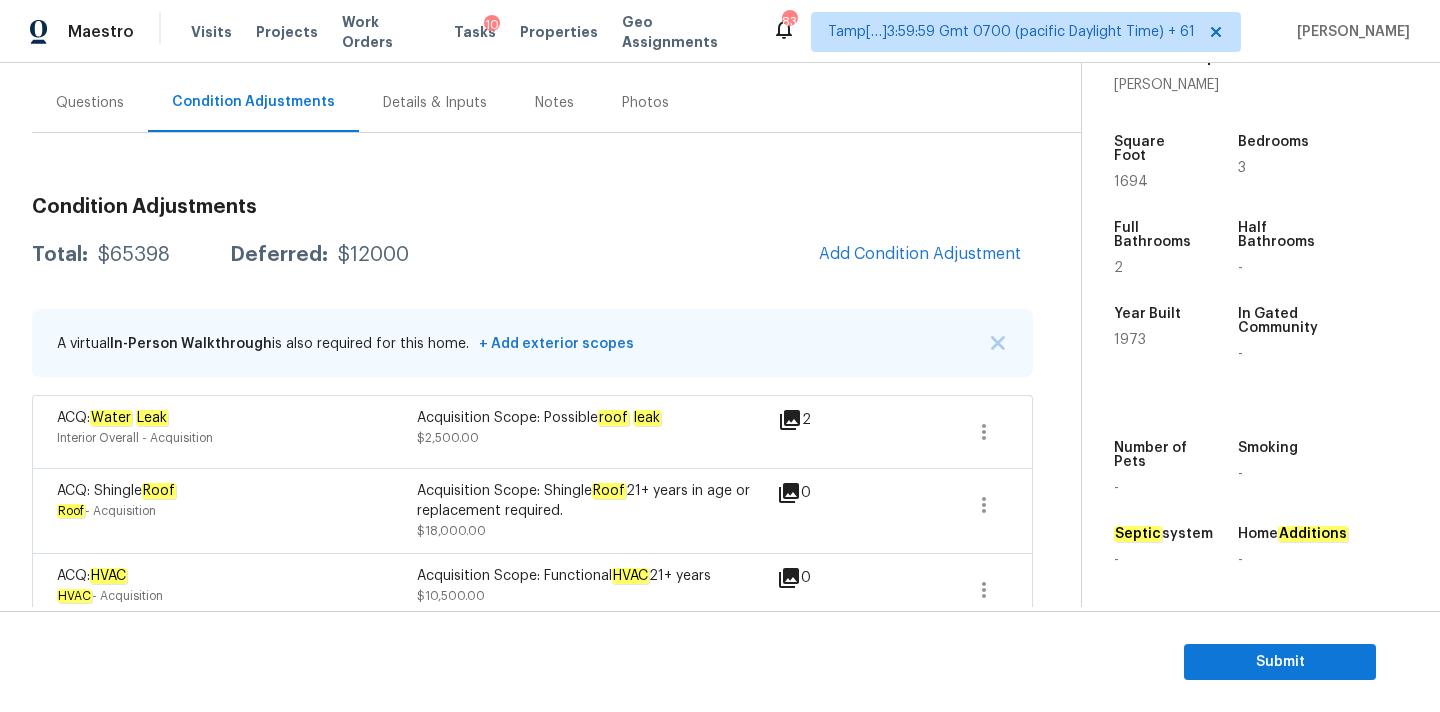 click on "Questions" at bounding box center [90, 102] 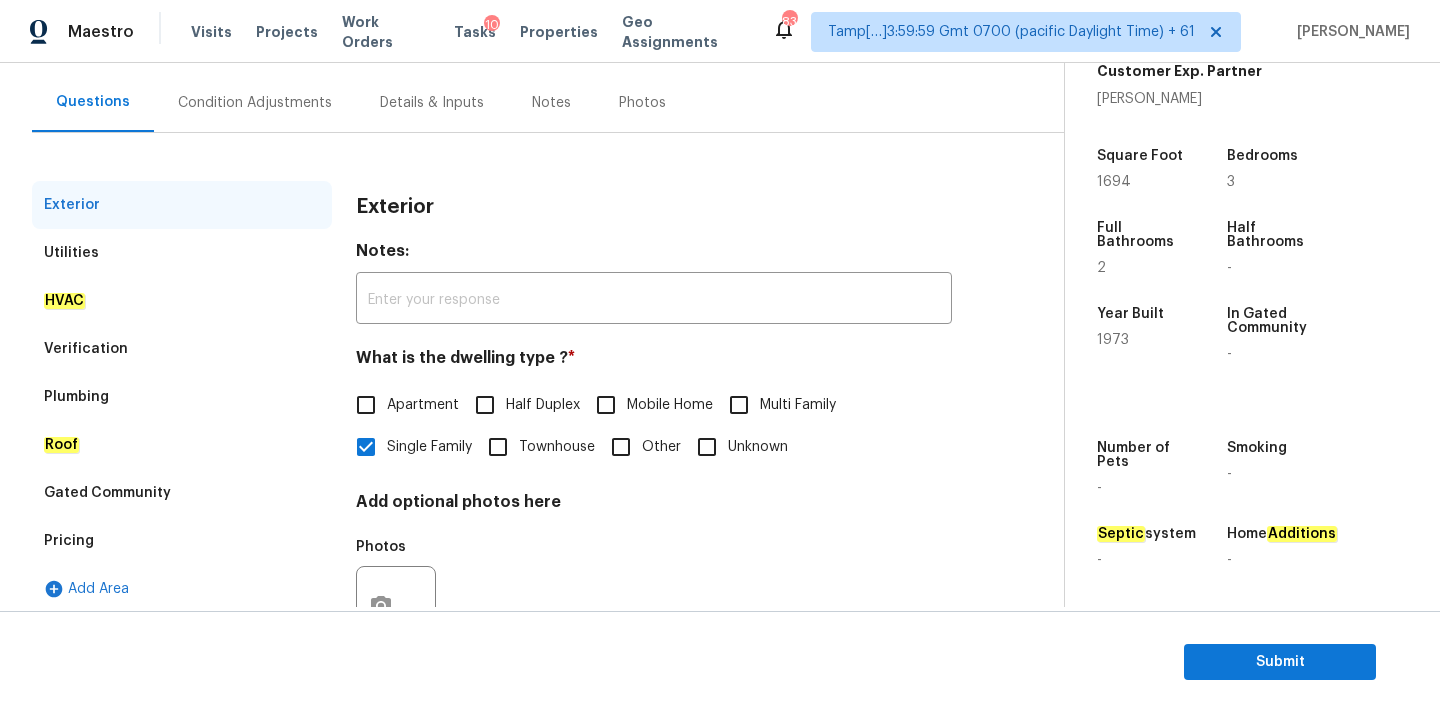 click on "Verification" at bounding box center [182, 349] 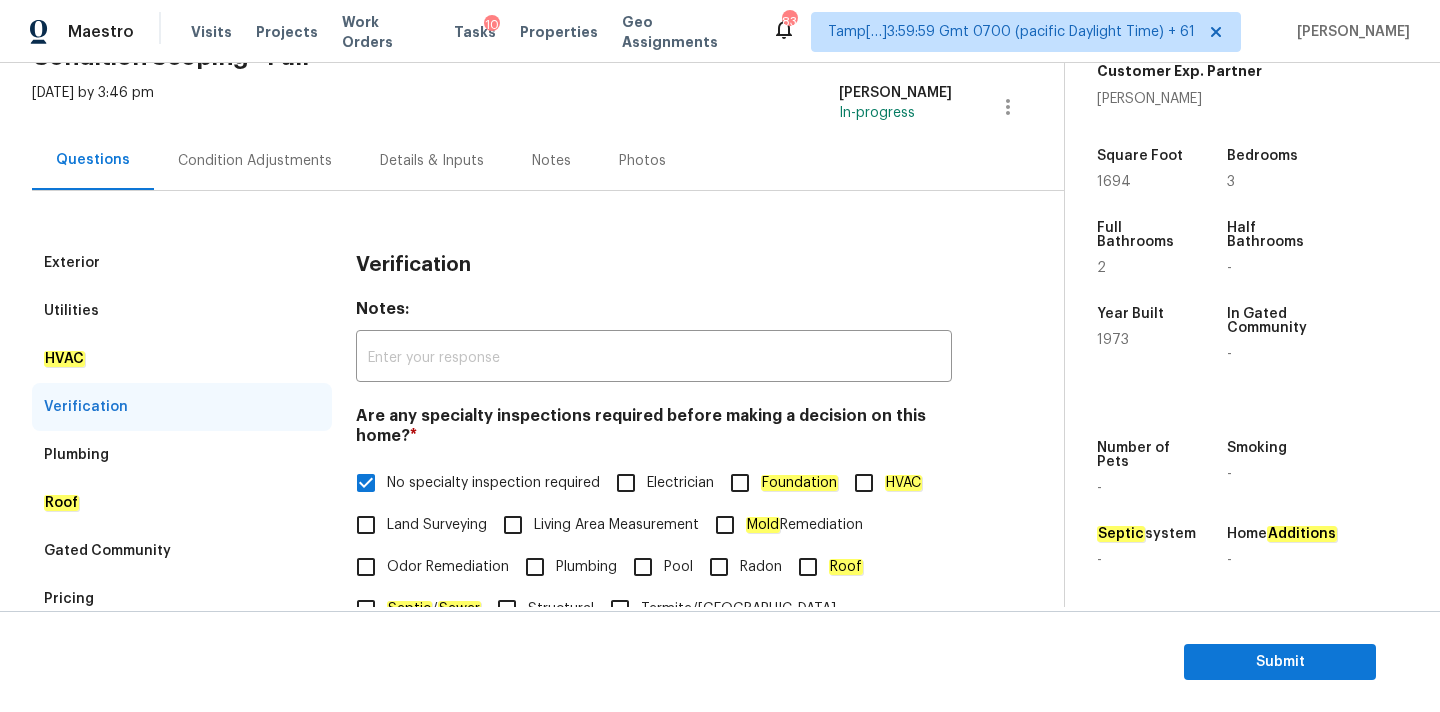 scroll, scrollTop: 95, scrollLeft: 0, axis: vertical 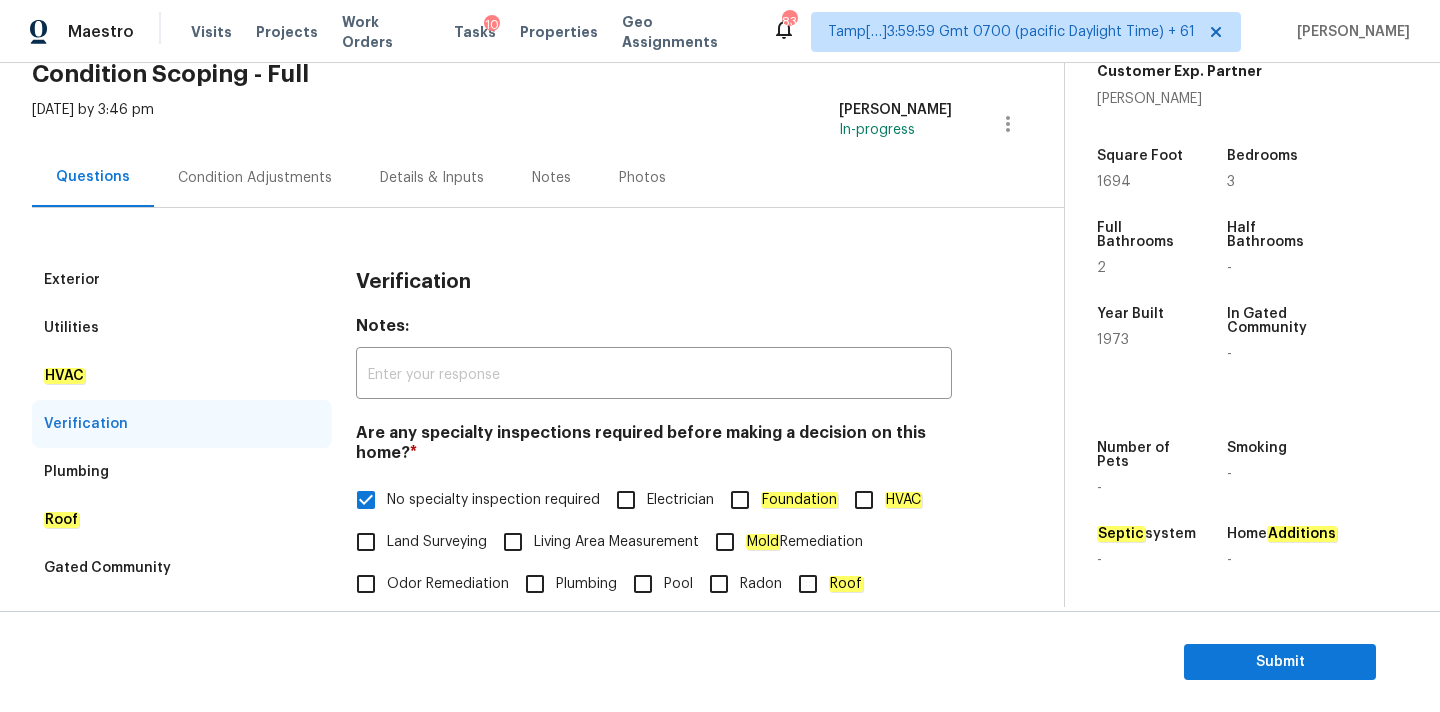 click on "Condition Adjustments" at bounding box center (255, 178) 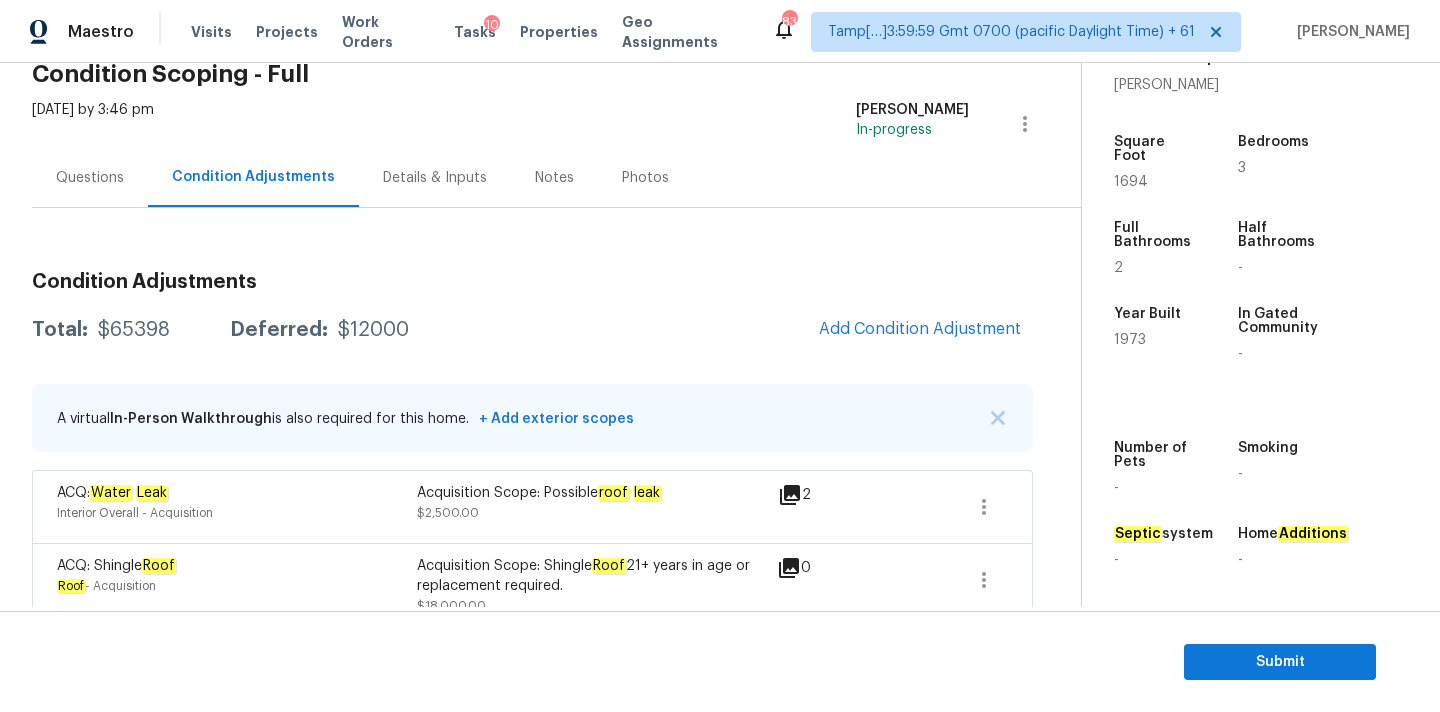 click on "Questions" at bounding box center [90, 178] 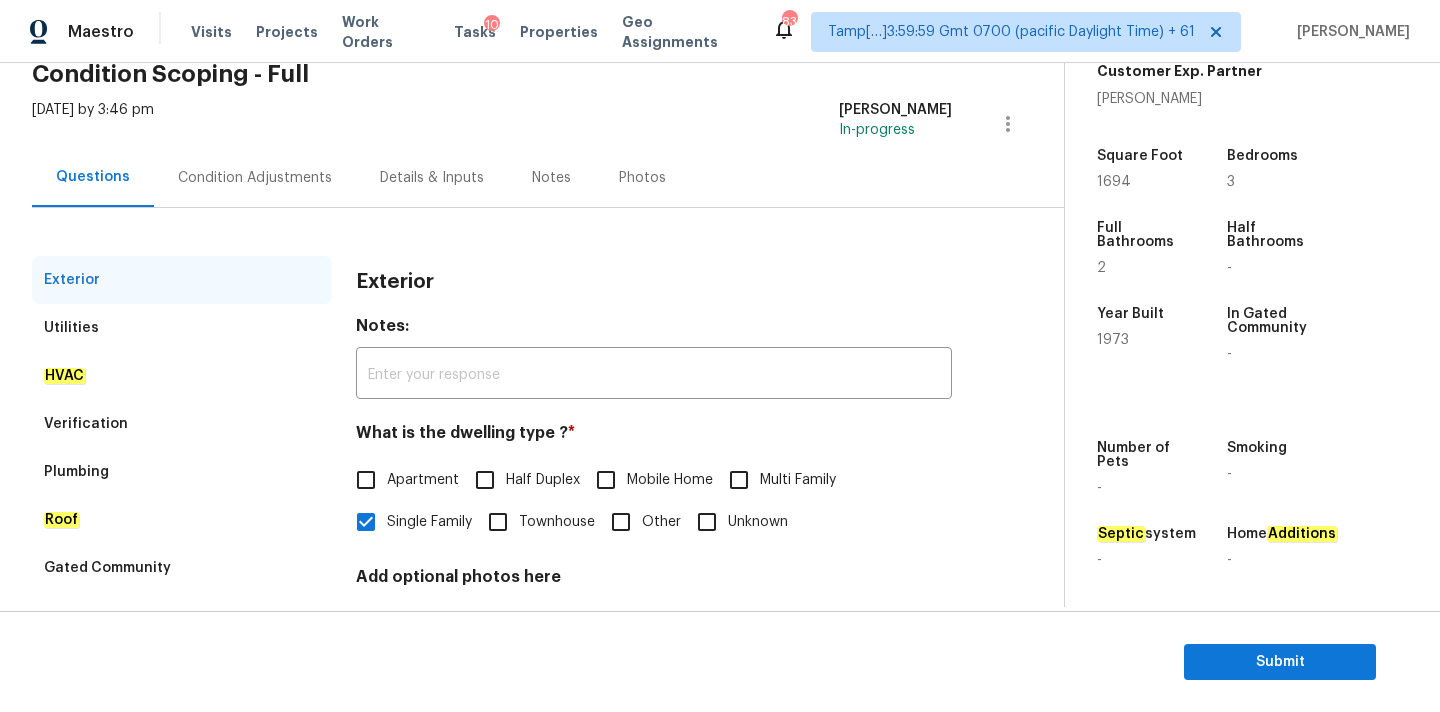 scroll, scrollTop: 251, scrollLeft: 0, axis: vertical 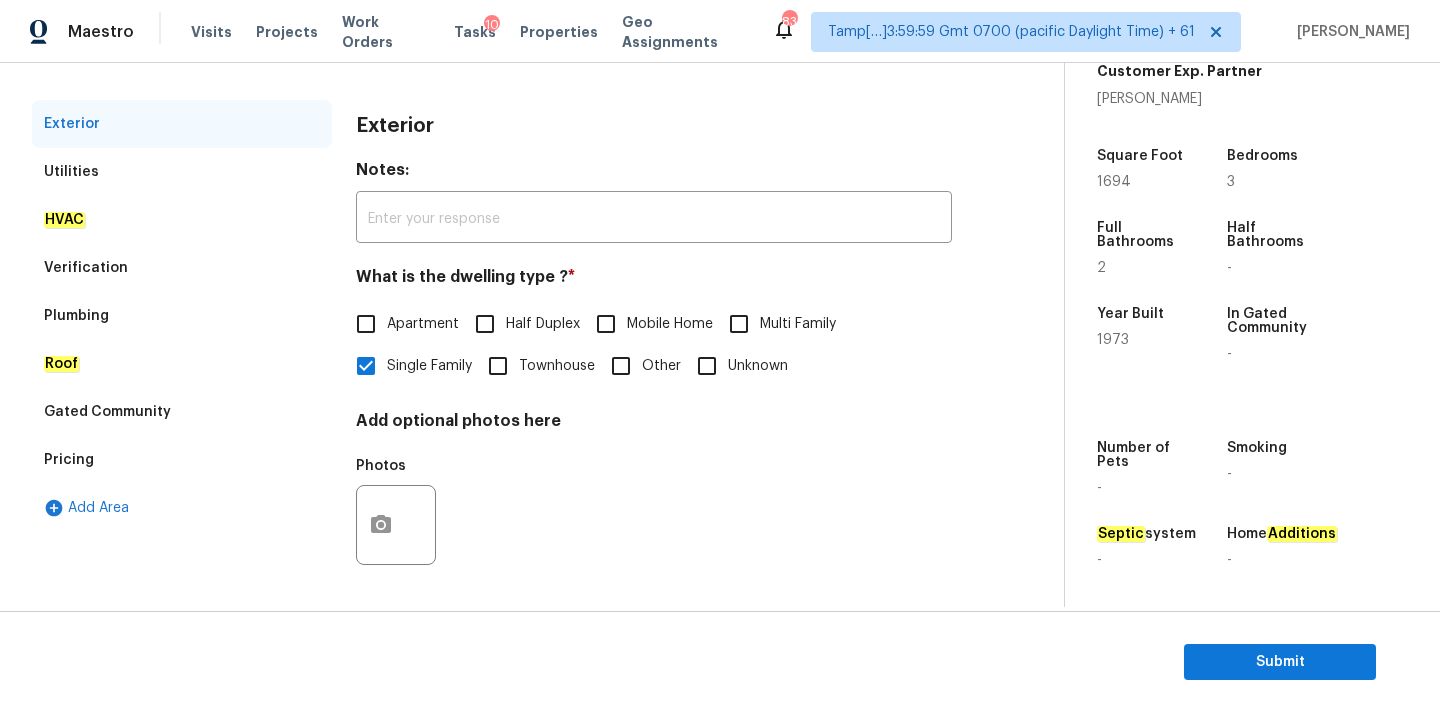 click on "Verification" at bounding box center (182, 268) 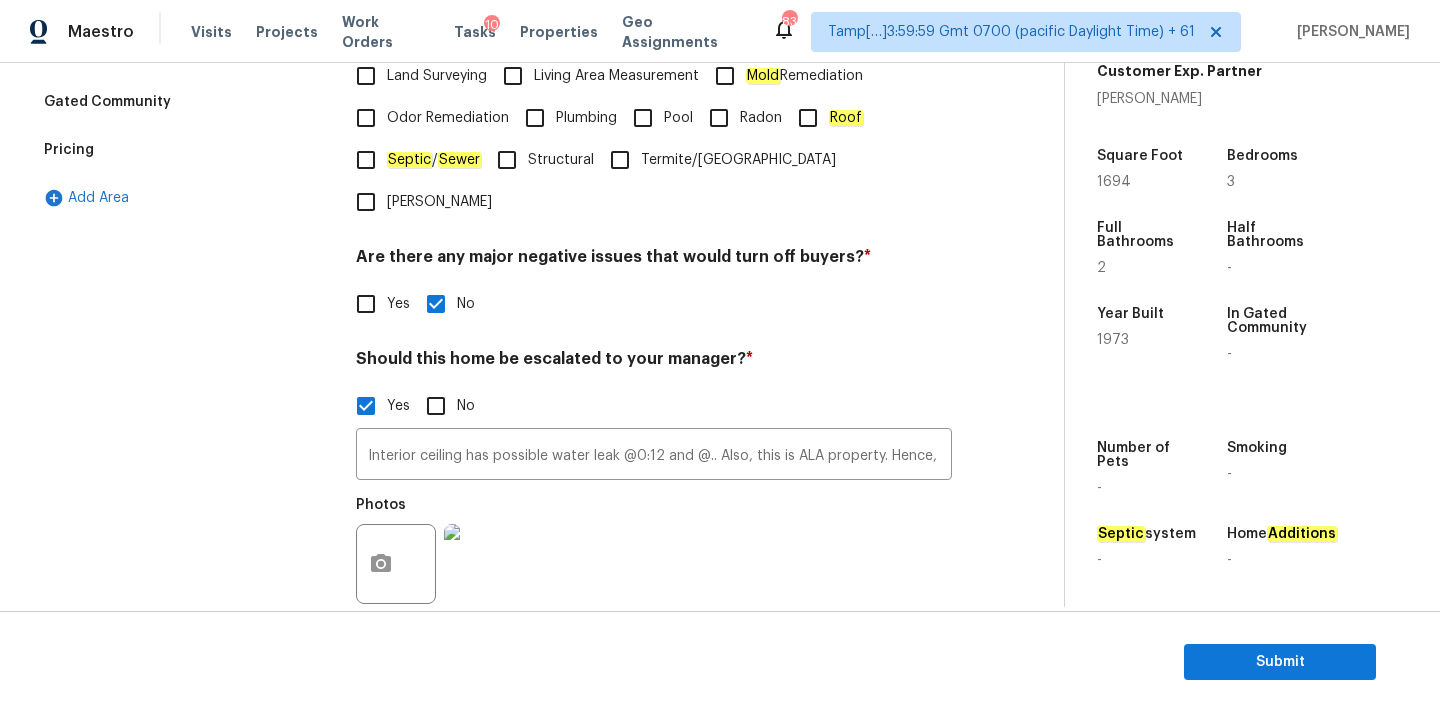 scroll, scrollTop: 681, scrollLeft: 0, axis: vertical 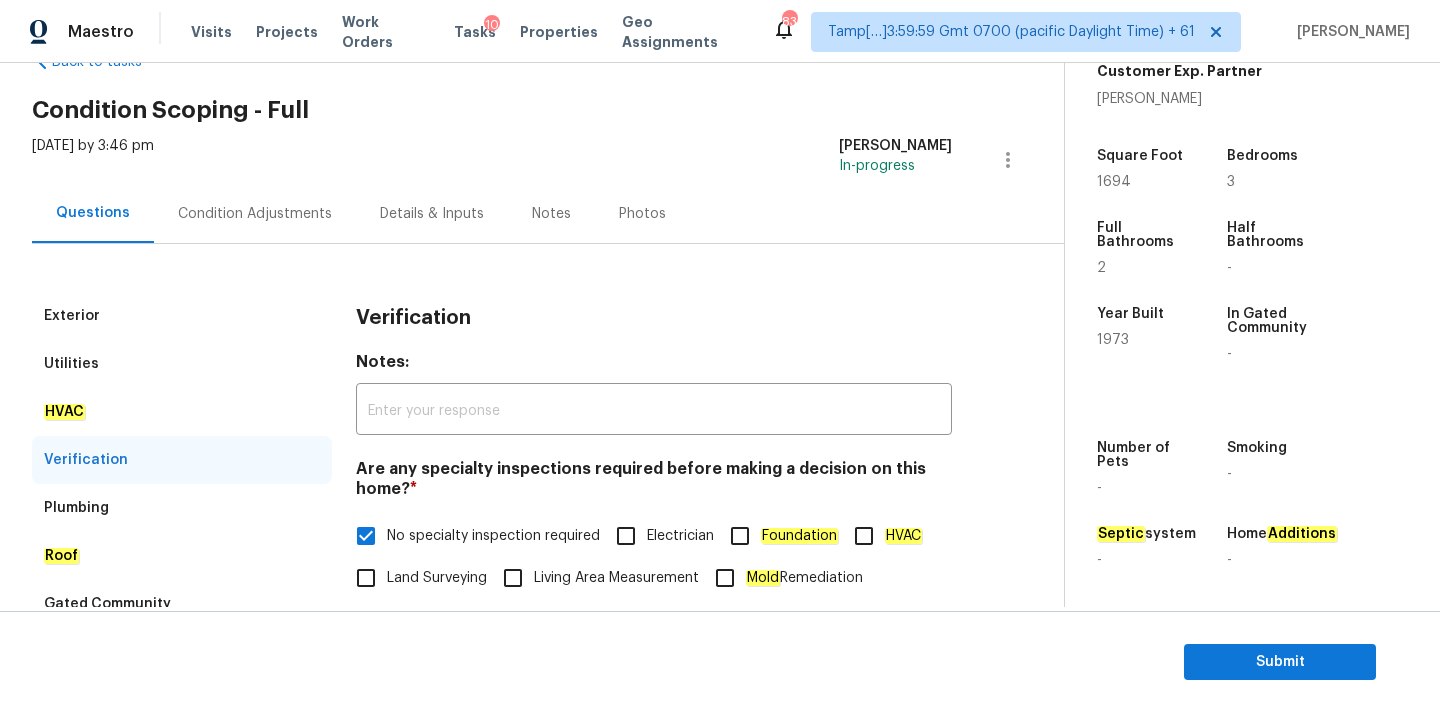 click on "Condition Adjustments" at bounding box center (255, 213) 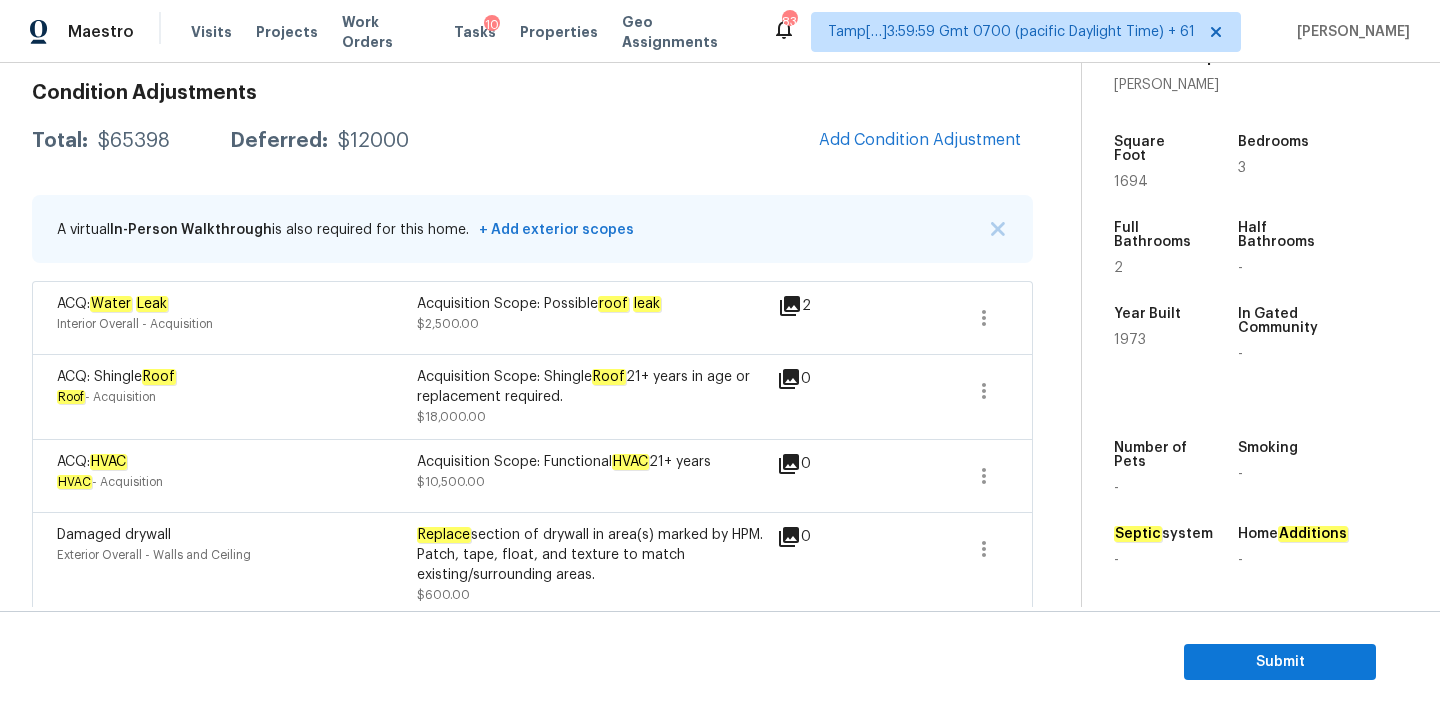 scroll, scrollTop: 285, scrollLeft: 0, axis: vertical 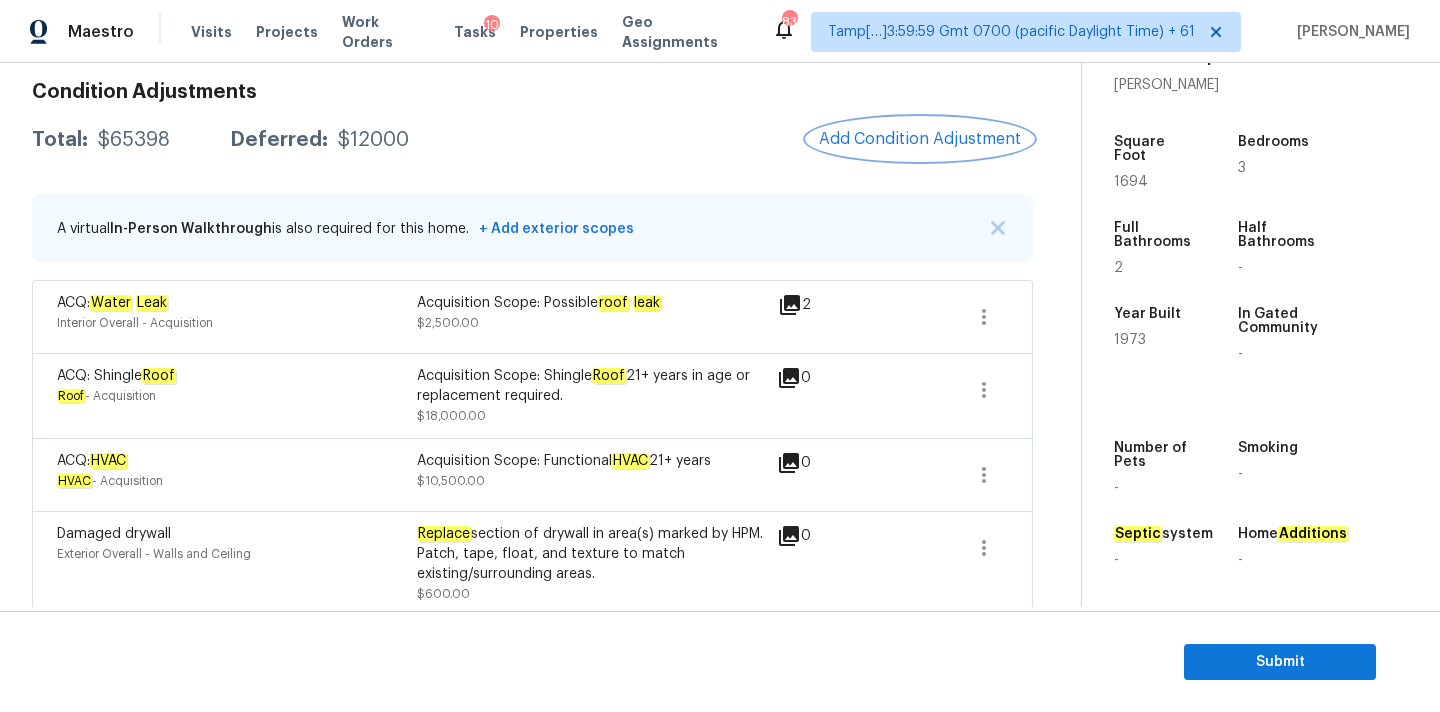 click on "Add Condition Adjustment" at bounding box center (920, 139) 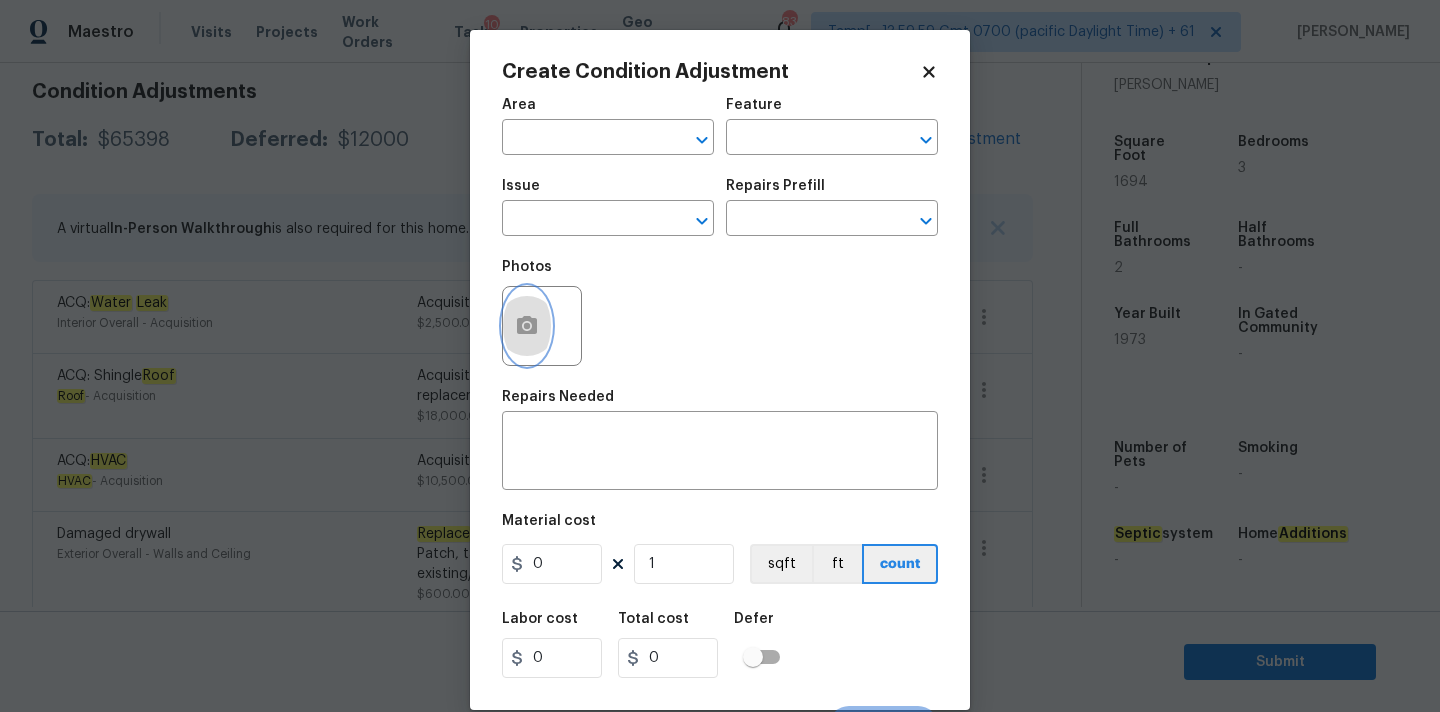 click at bounding box center [527, 326] 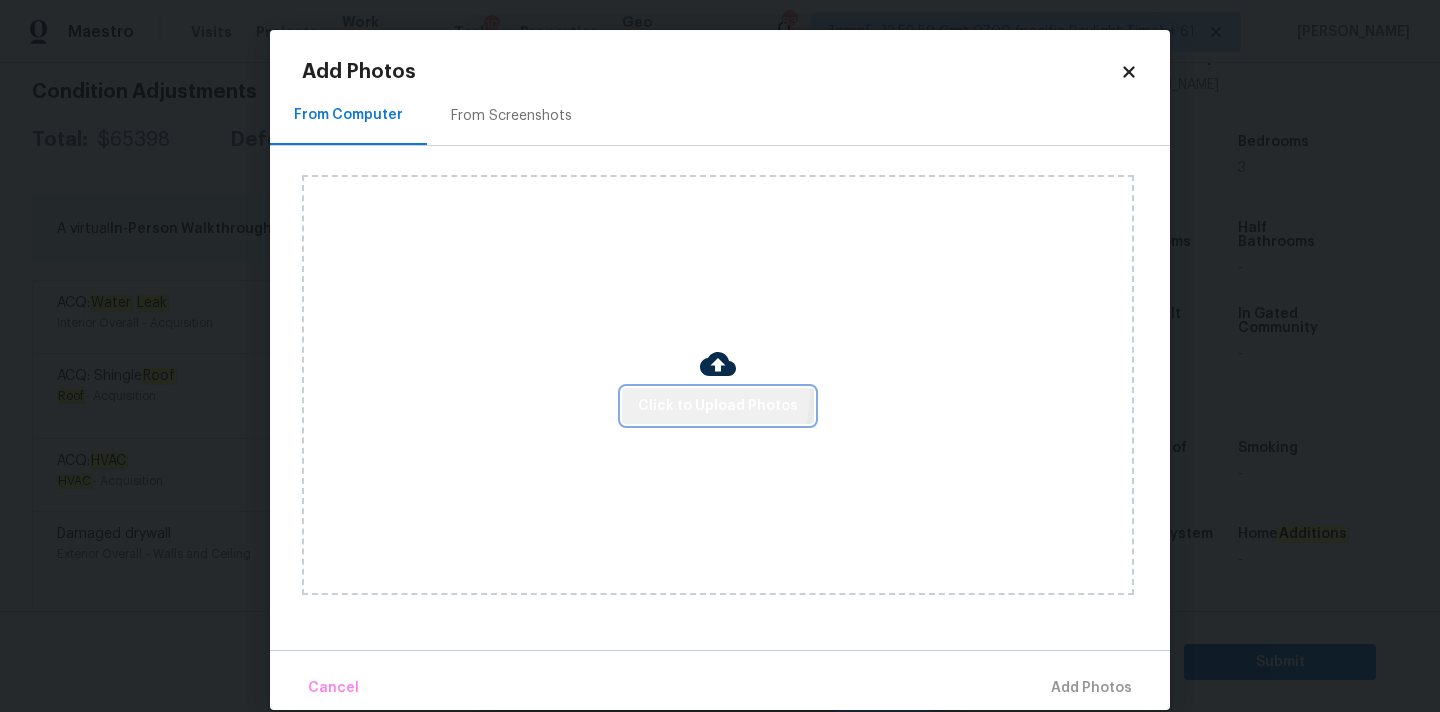 click on "Click to Upload Photos" at bounding box center [718, 406] 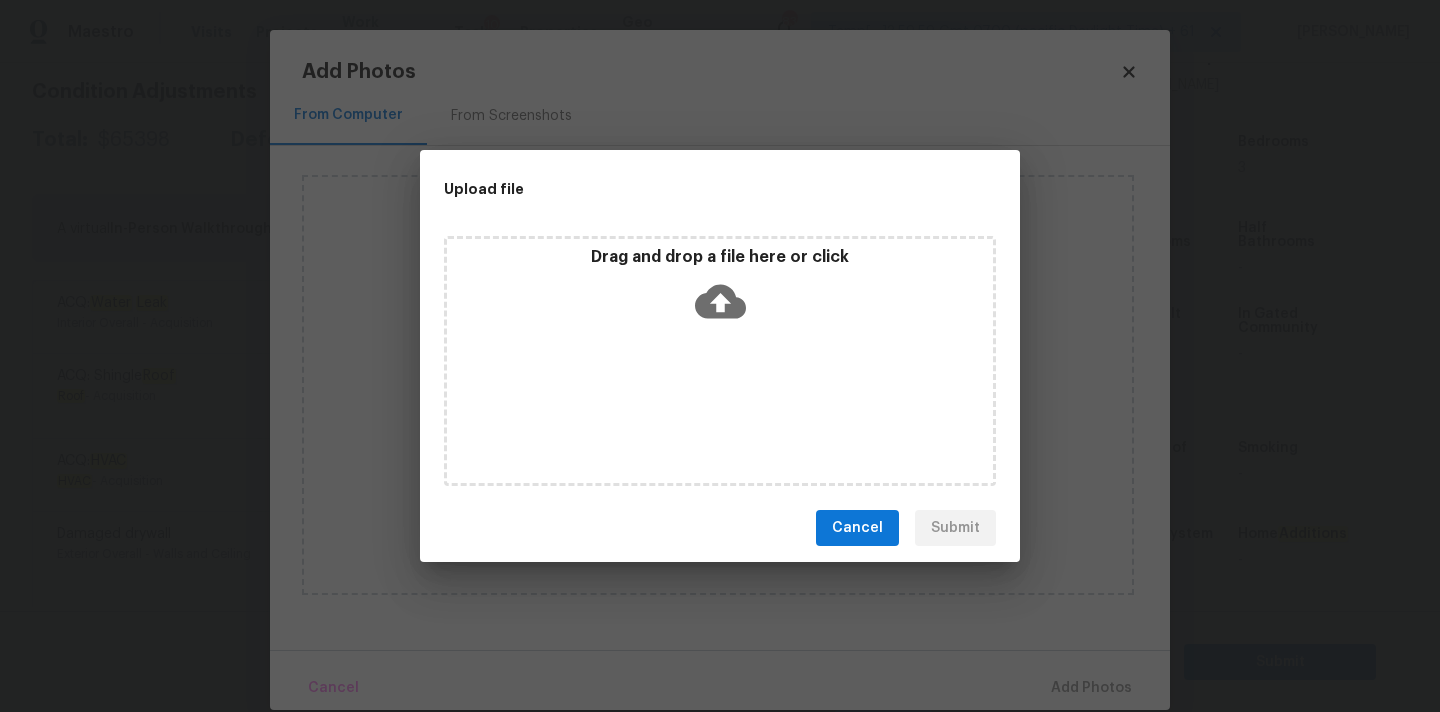 click 